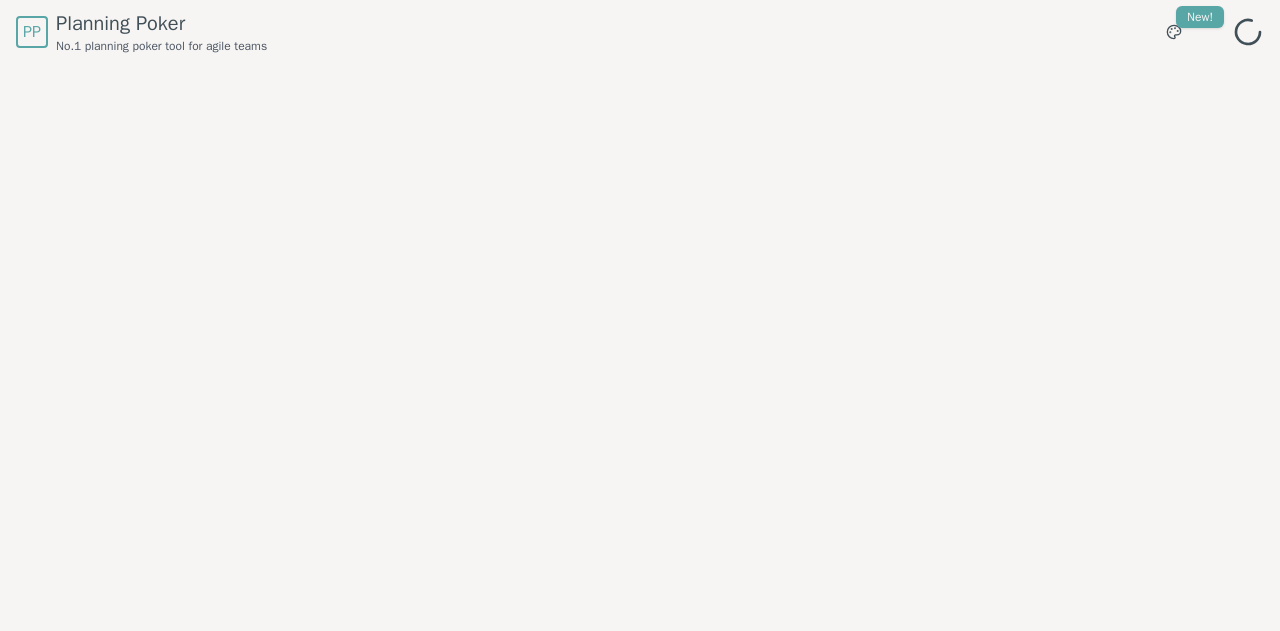 scroll, scrollTop: 0, scrollLeft: 0, axis: both 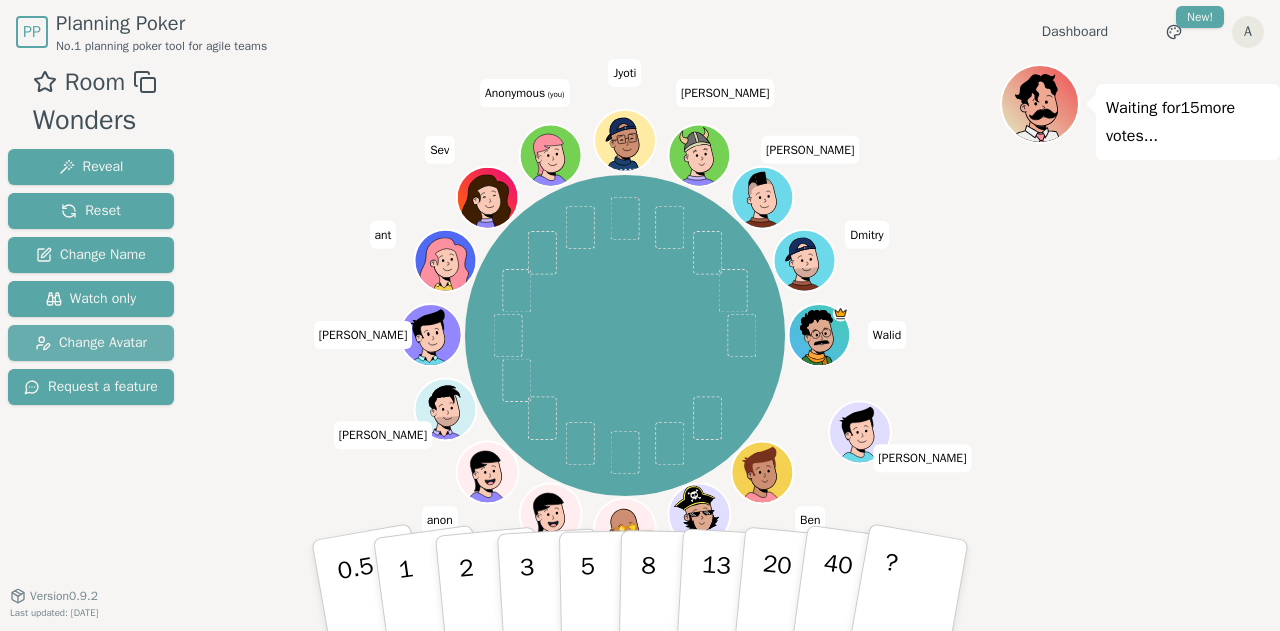 click on "Change Avatar" at bounding box center [91, 343] 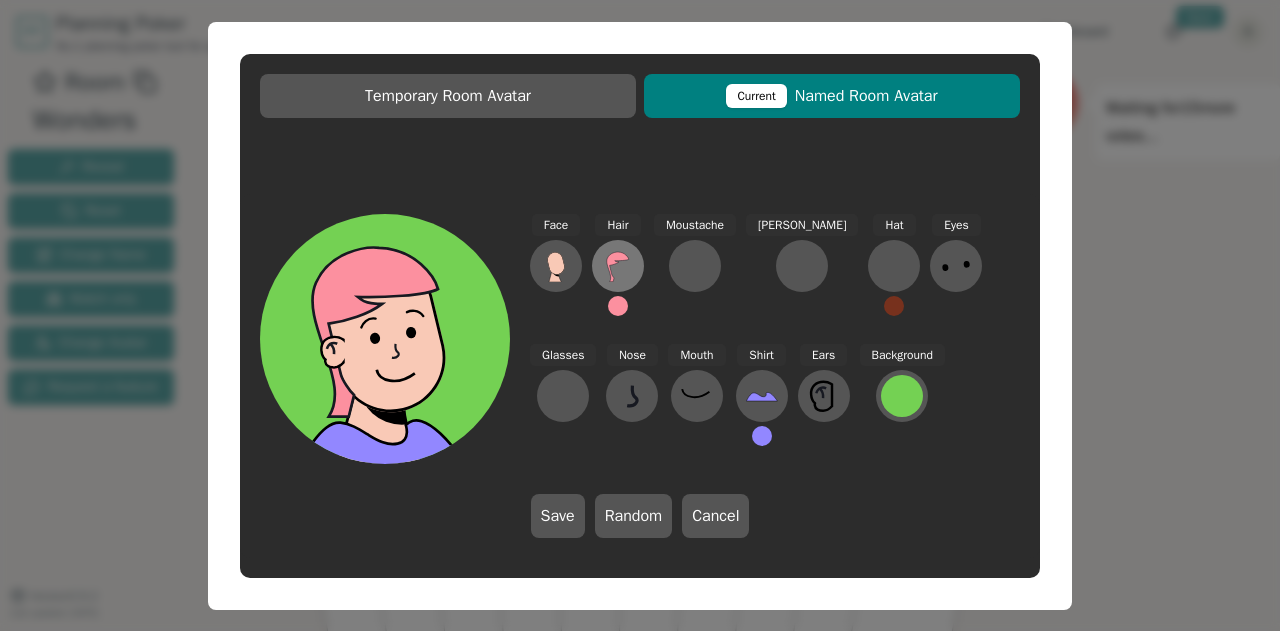 click 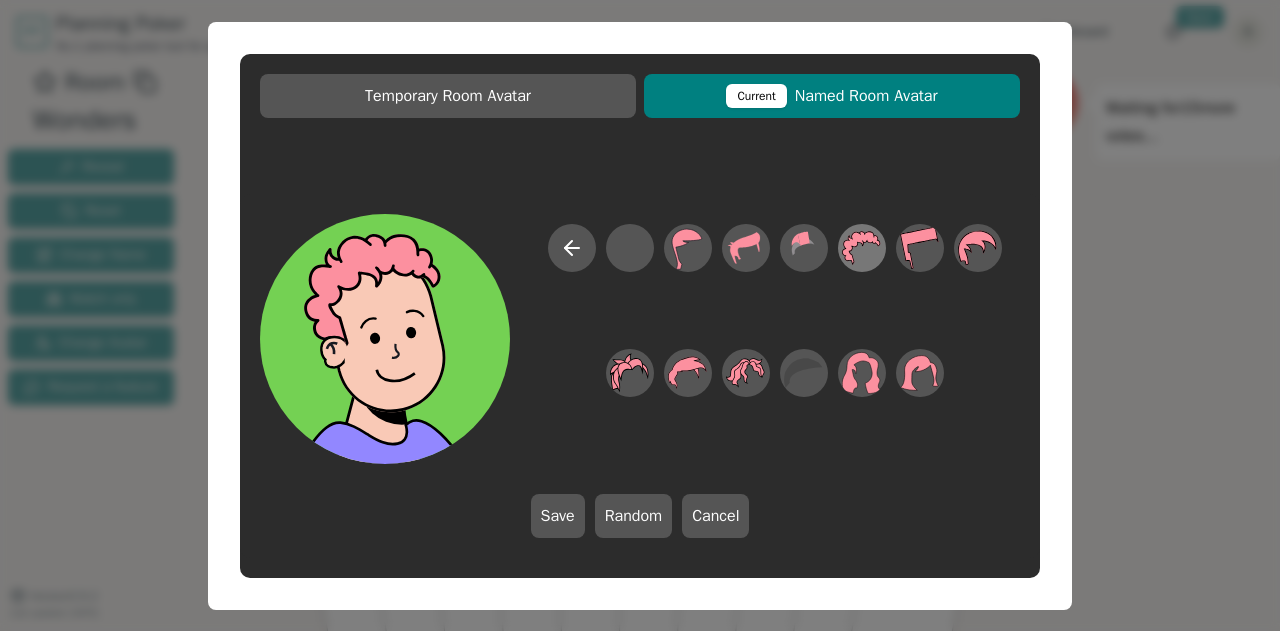 click 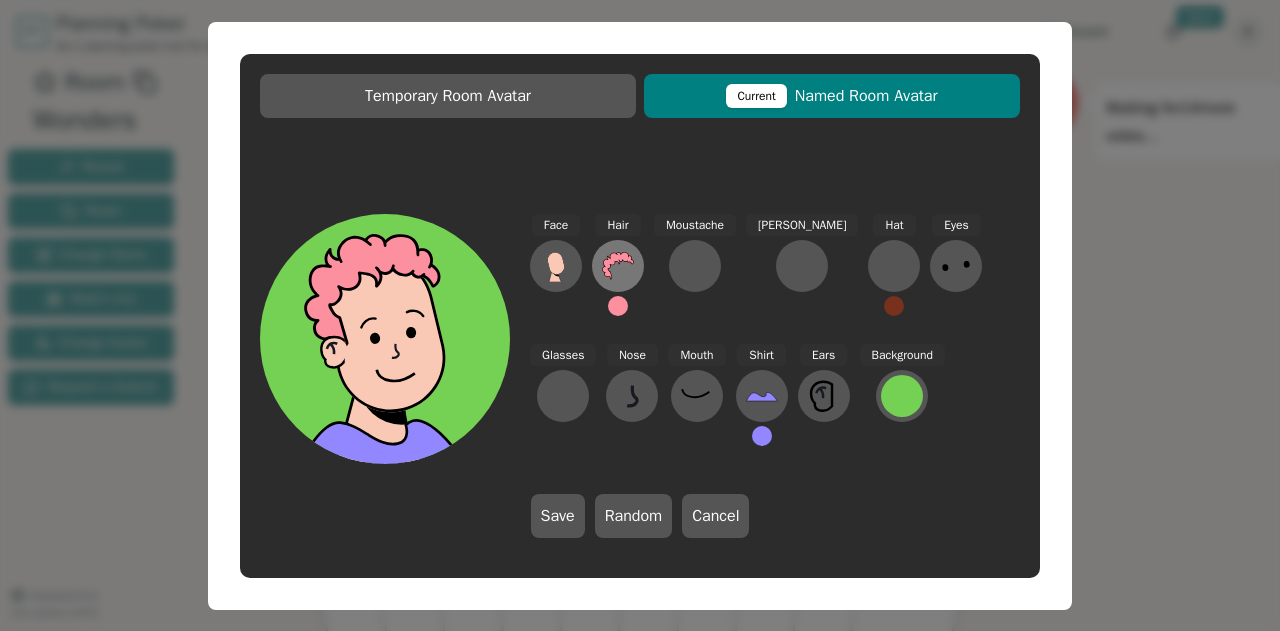 click 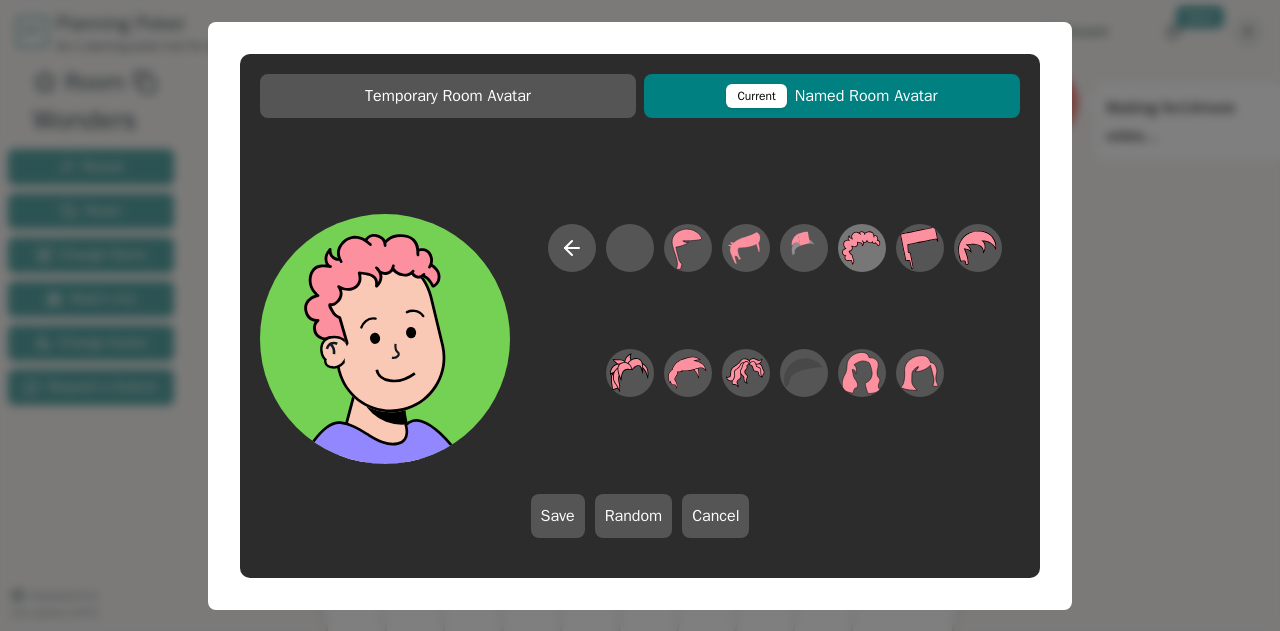 click 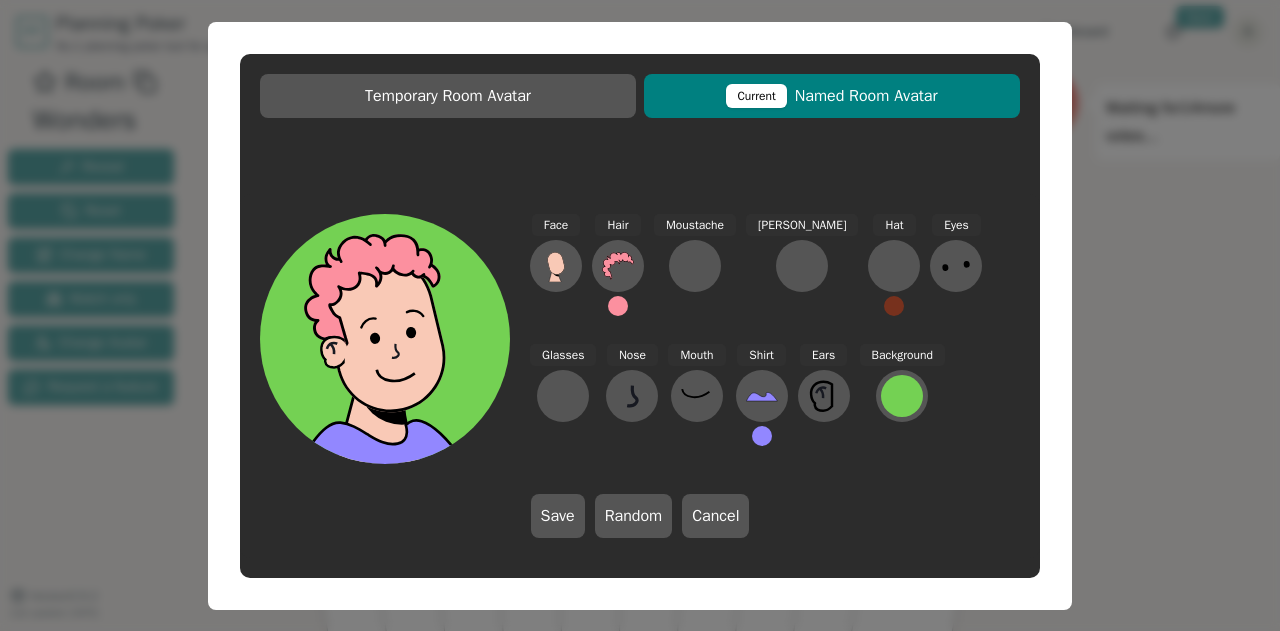 click at bounding box center [618, 306] 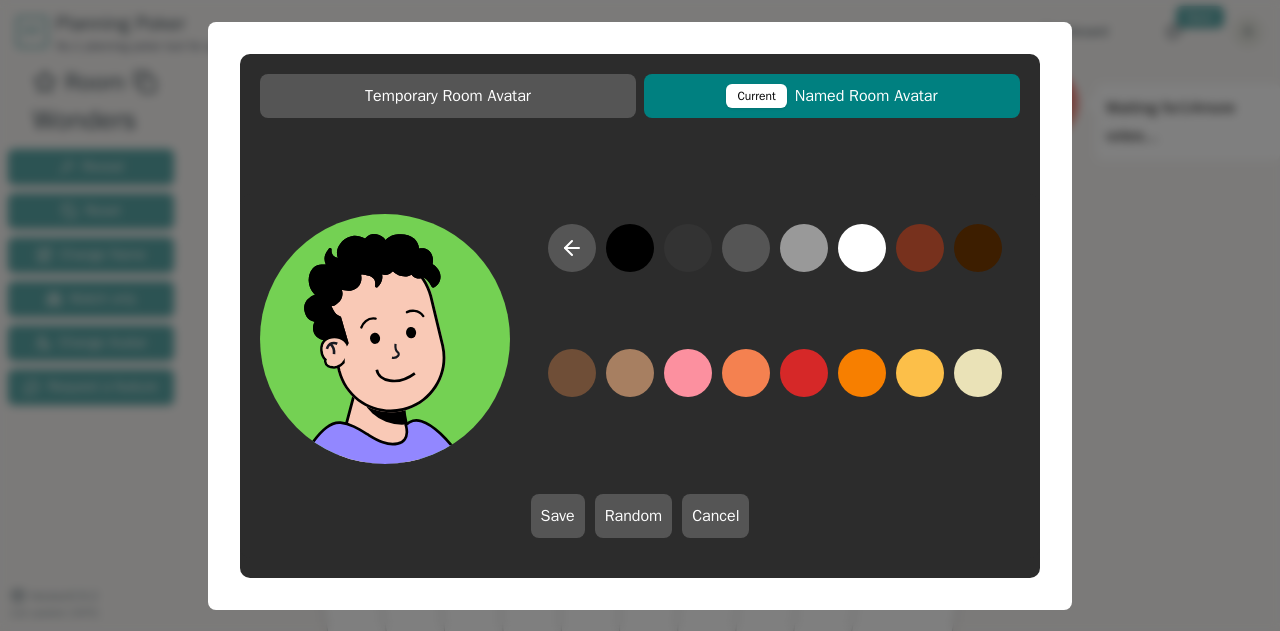 click at bounding box center [630, 248] 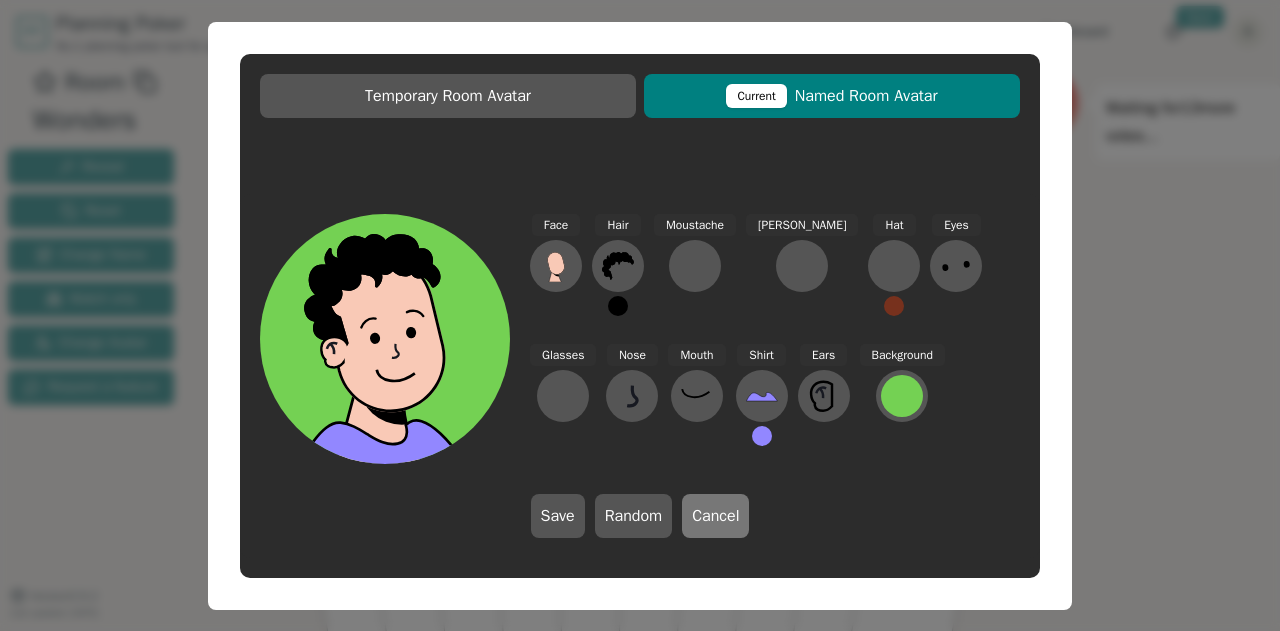 click on "Cancel" at bounding box center (715, 516) 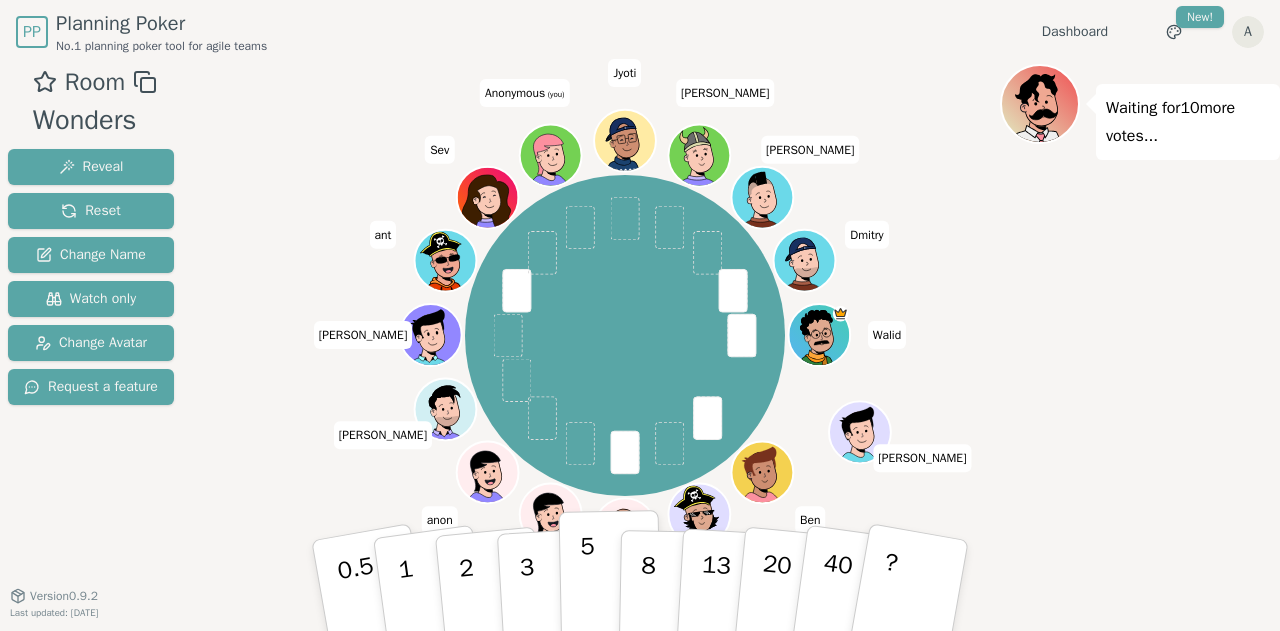 click on "5" at bounding box center (610, 586) 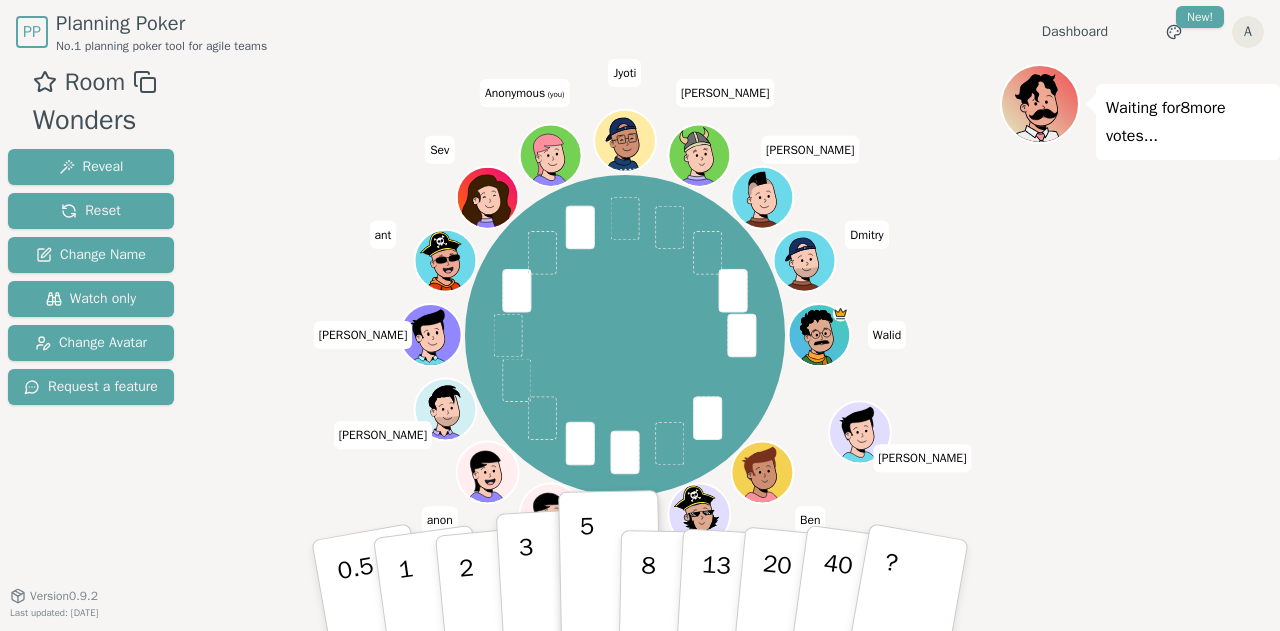 click on "3" at bounding box center (550, 586) 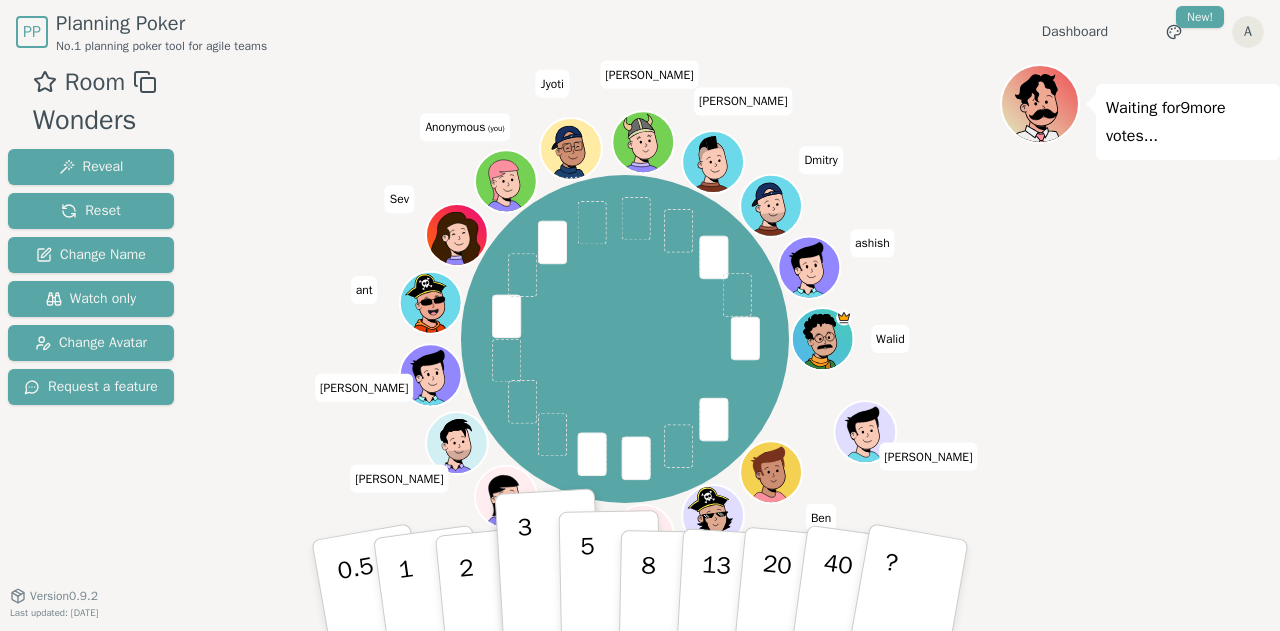 click on "5" at bounding box center [610, 586] 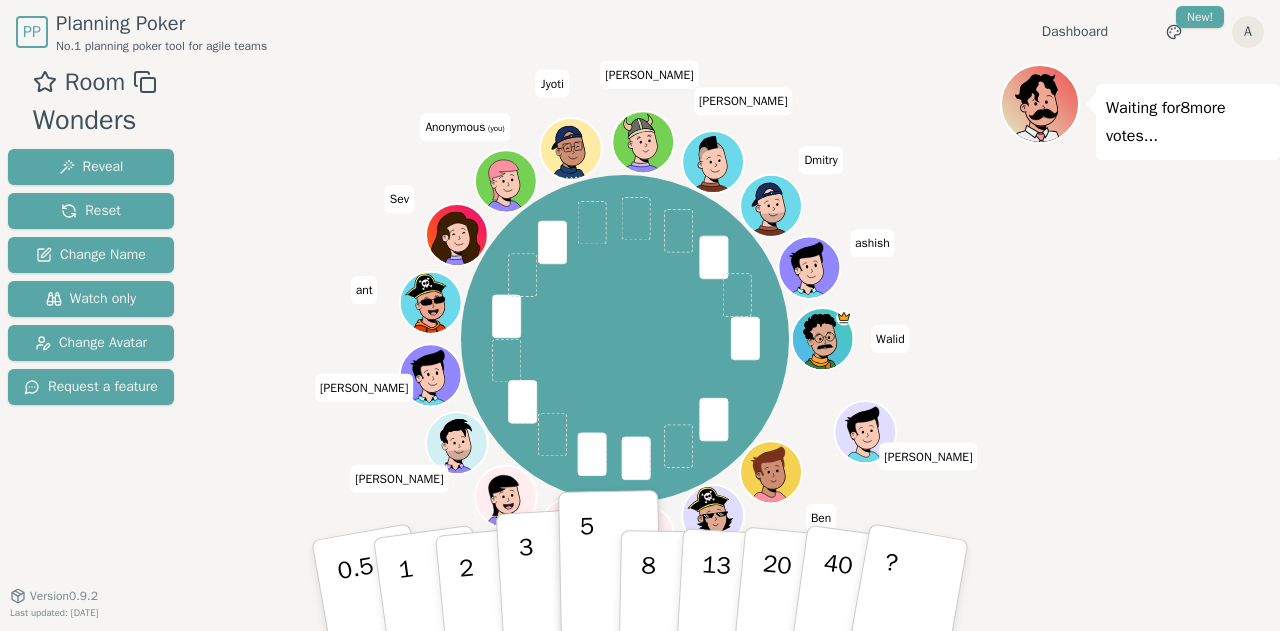 click on "3" at bounding box center [550, 586] 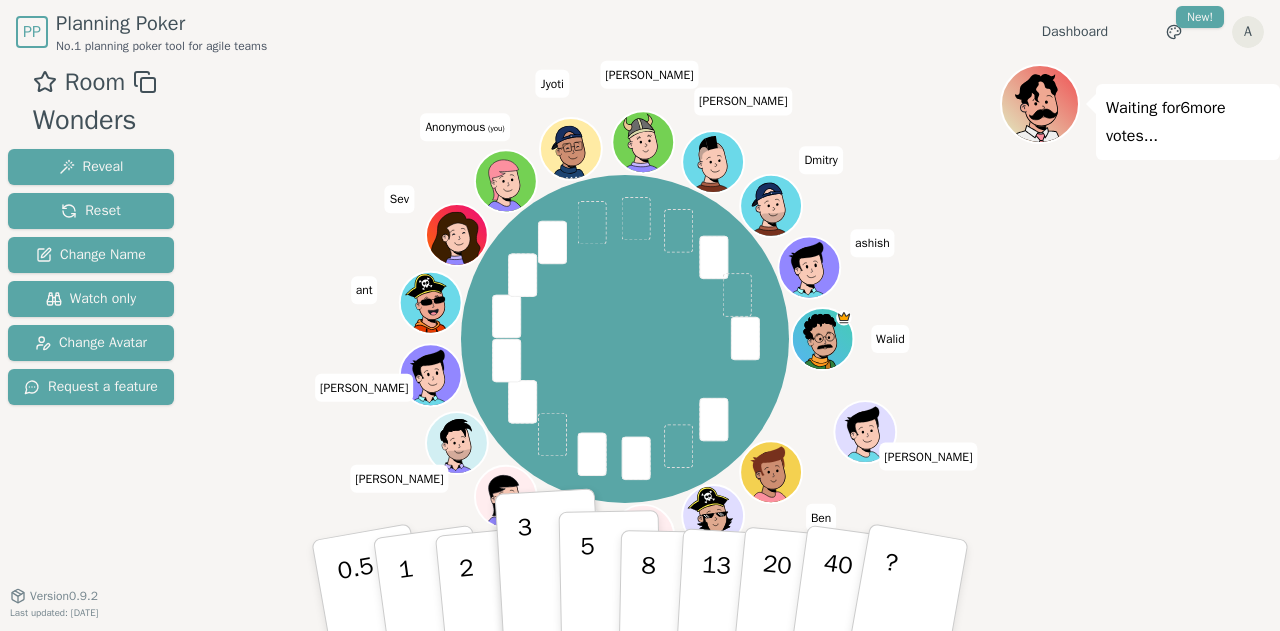 click on "5" at bounding box center (588, 586) 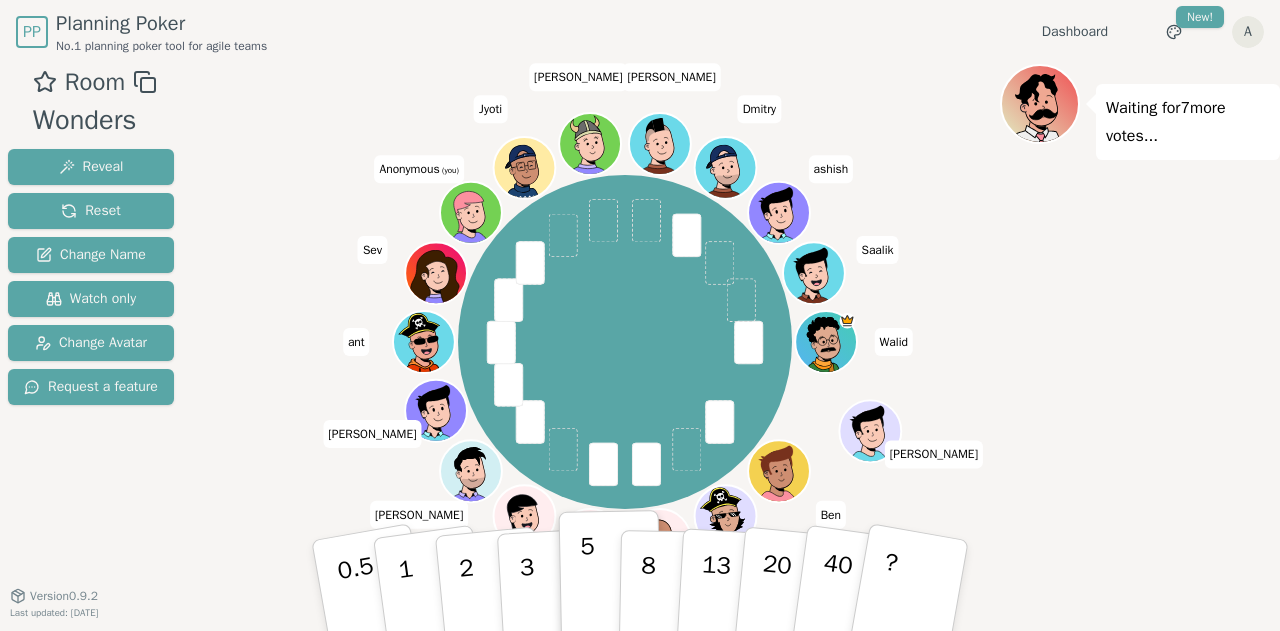 type 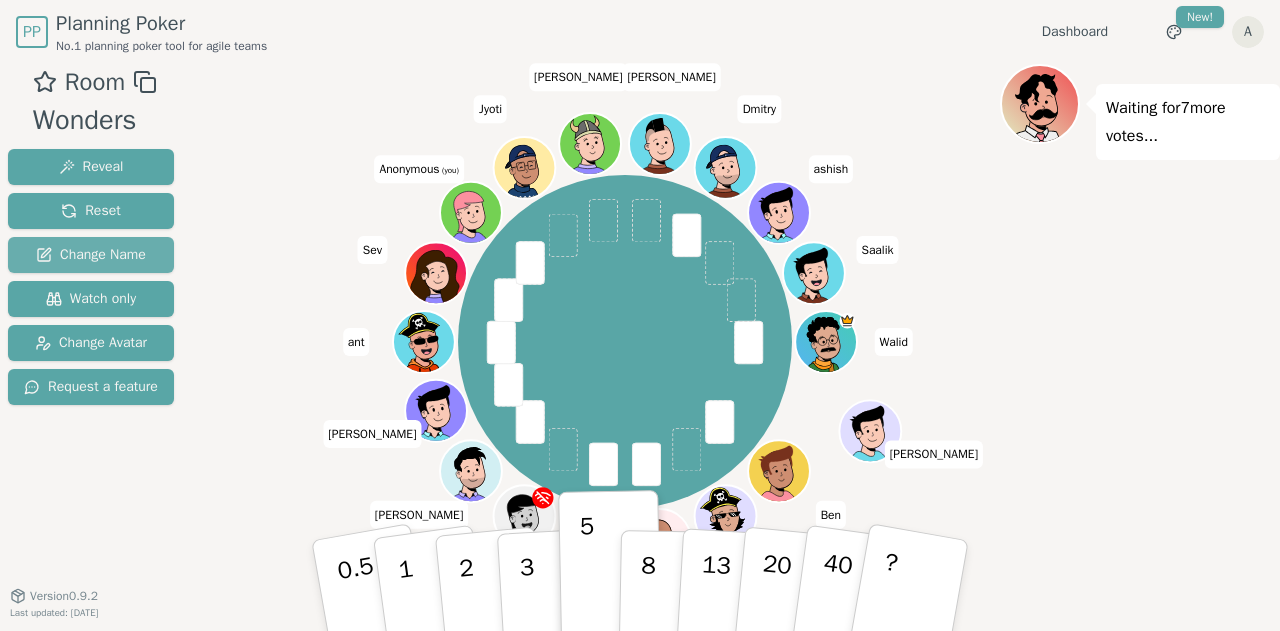 click on "Change Name" at bounding box center (91, 255) 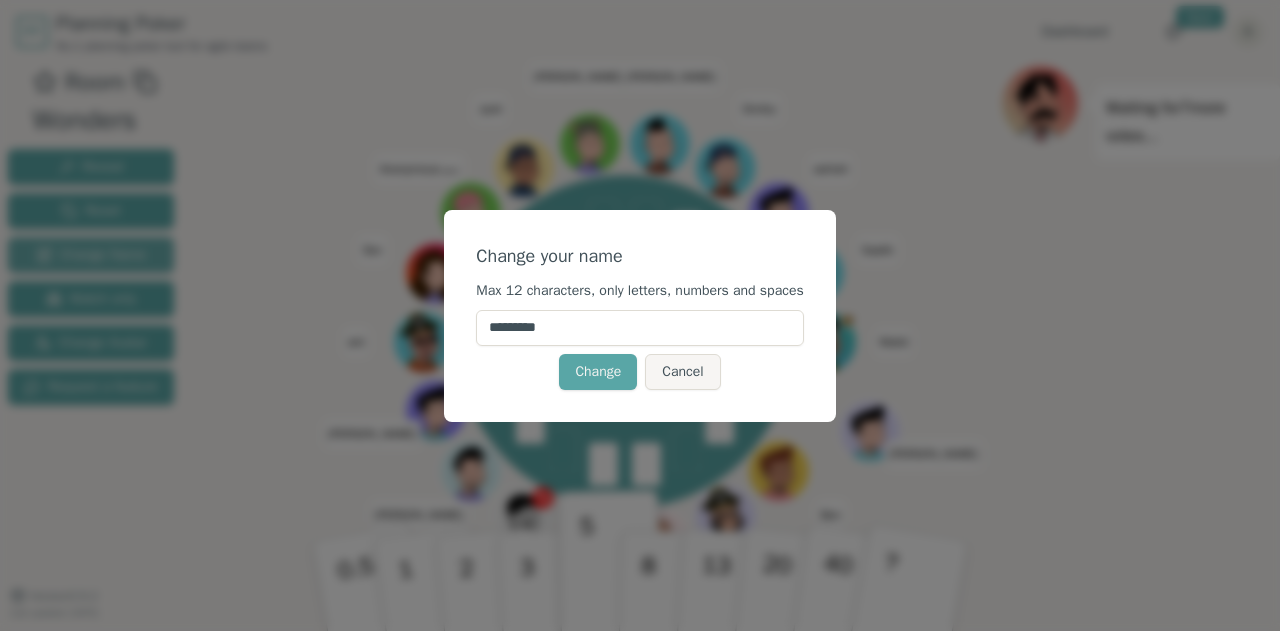 type 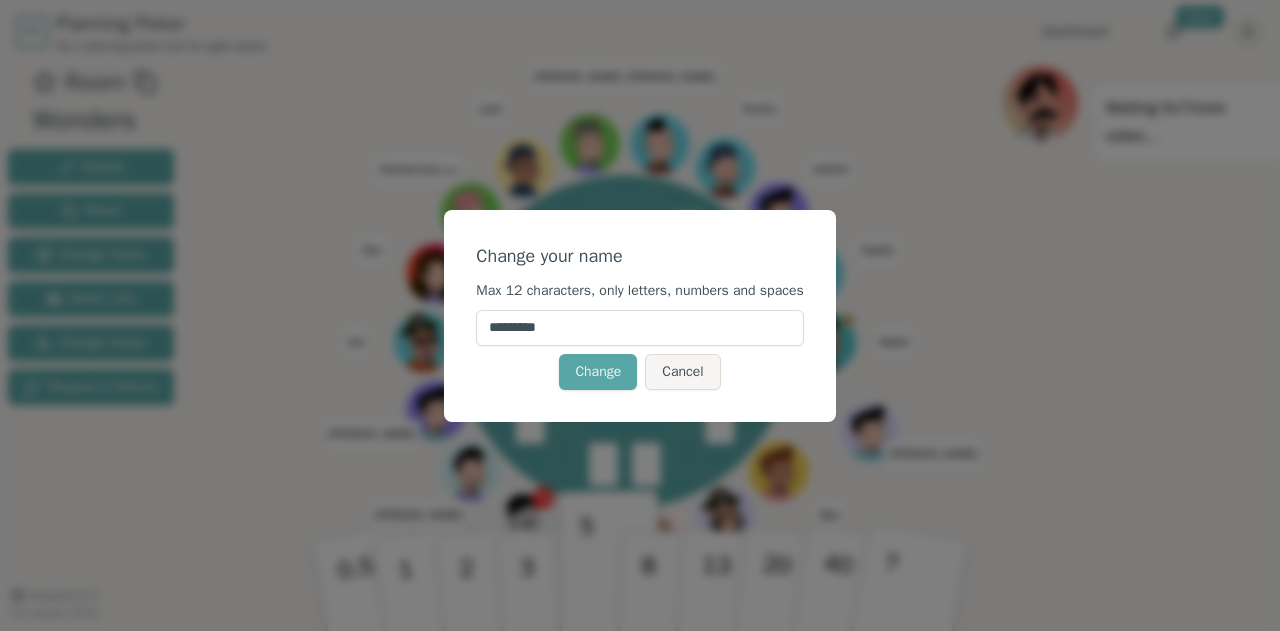 click on "*********" at bounding box center [639, 328] 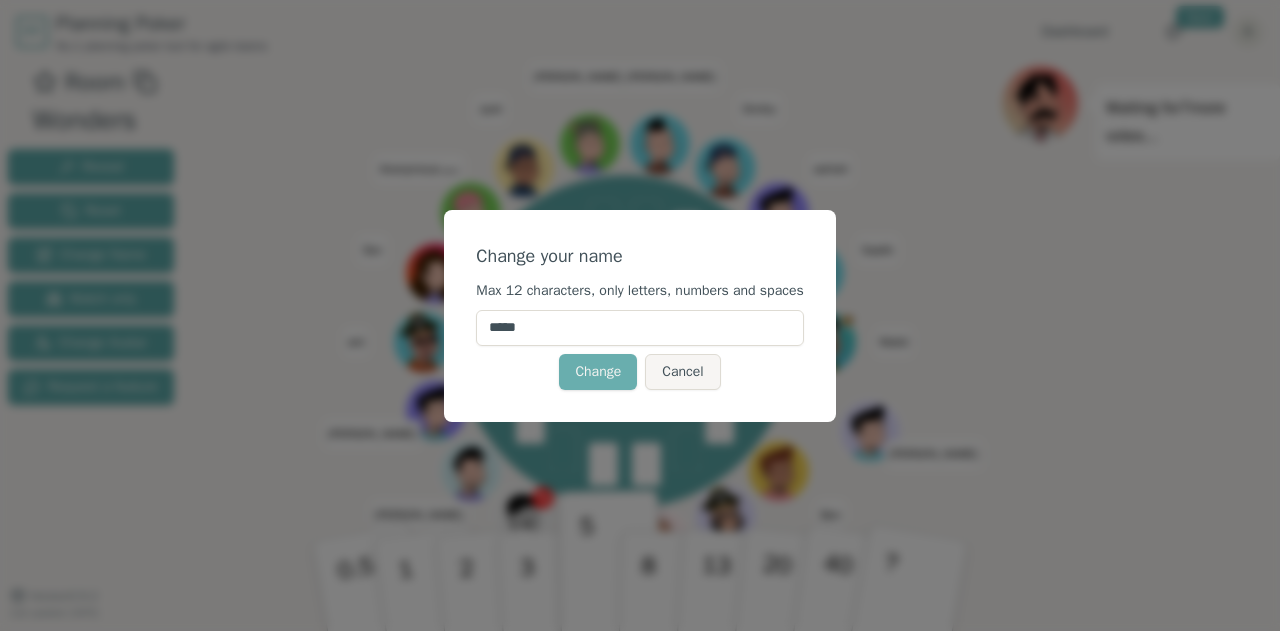 type on "*****" 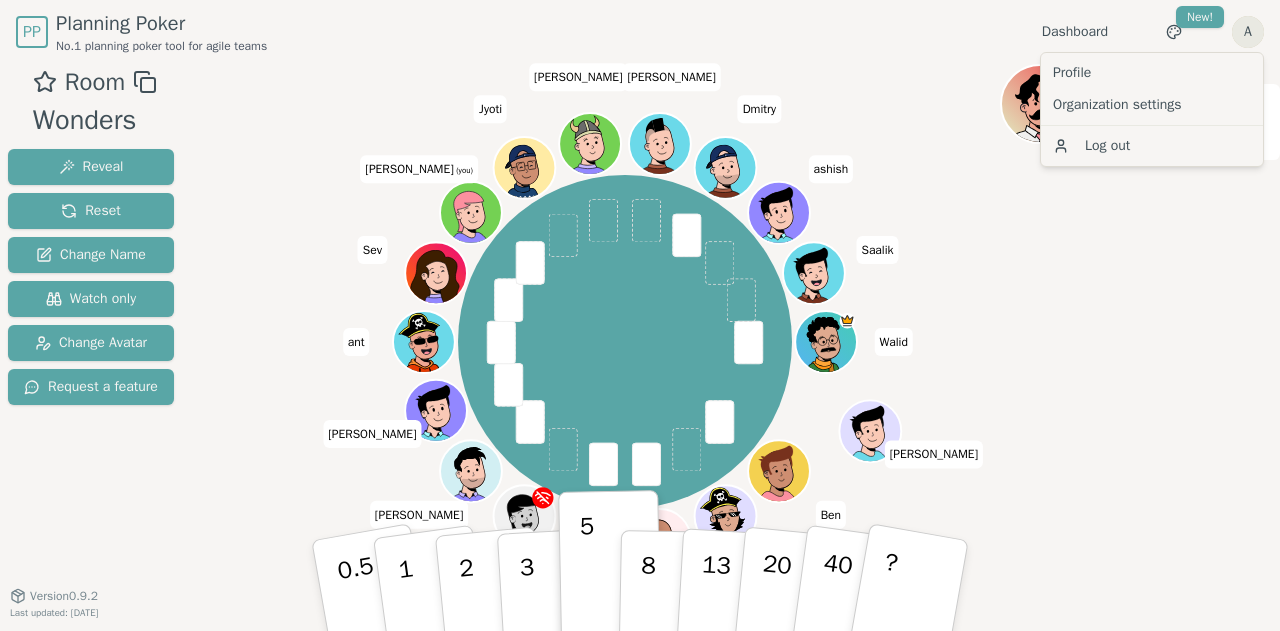 click on "PP Planning Poker No.1 planning poker tool for agile teams Dashboard Toggle theme New! A Menu Room Wonders Reveal Reset Change Name Watch only Change Avatar Request a feature [PERSON_NAME] [PERSON_NAME] [PERSON_NAME] [PERSON_NAME] [PERSON_NAME] ant Sev [PERSON_NAME]   (you) [PERSON_NAME] [PERSON_NAME]   Waiting for  7  more votes... 0.5 1 2 3 5 8 13 20 40 ? Version  0.9.2 Last updated:   [DATE] Profile Organization settings Log out" at bounding box center (640, 315) 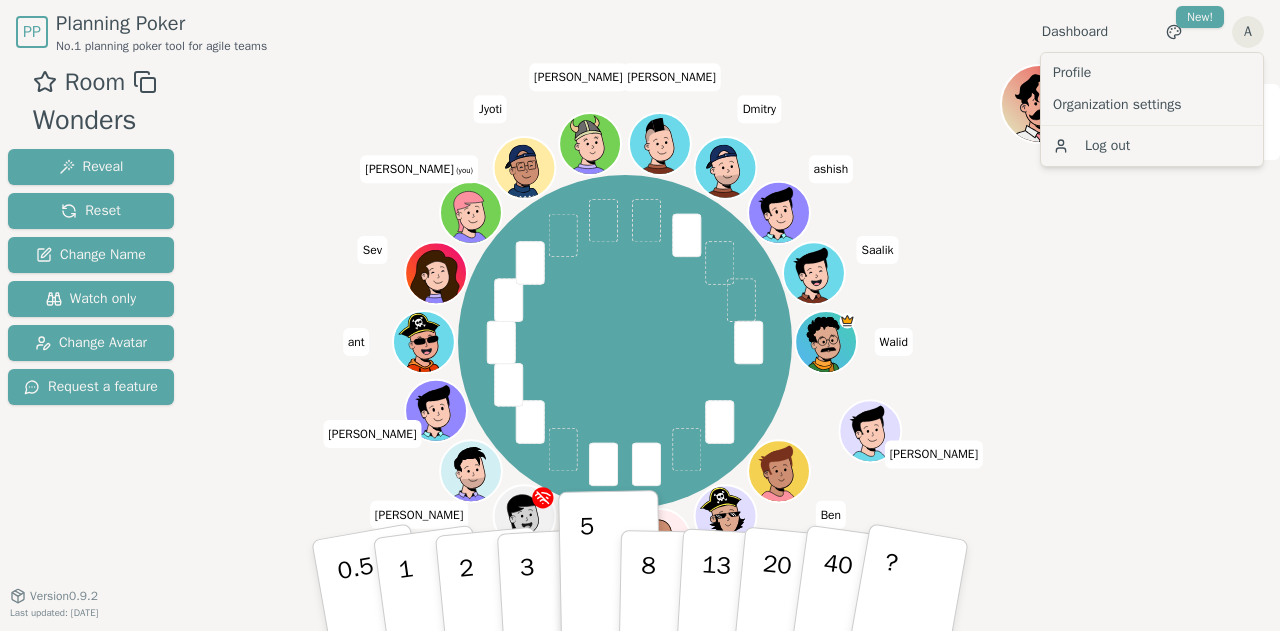 click on "PP Planning Poker No.1 planning poker tool for agile teams Dashboard Toggle theme New! A Menu Room Wonders Reveal Reset Change Name Watch only Change Avatar Request a feature [PERSON_NAME] [PERSON_NAME] [PERSON_NAME] [PERSON_NAME] [PERSON_NAME] ant Sev [PERSON_NAME]   (you) [PERSON_NAME] [PERSON_NAME]   Waiting for  7  more votes... 0.5 1 2 3 5 8 13 20 40 ? Version  0.9.2 Last updated:   [DATE] Profile Organization settings Log out" at bounding box center [640, 315] 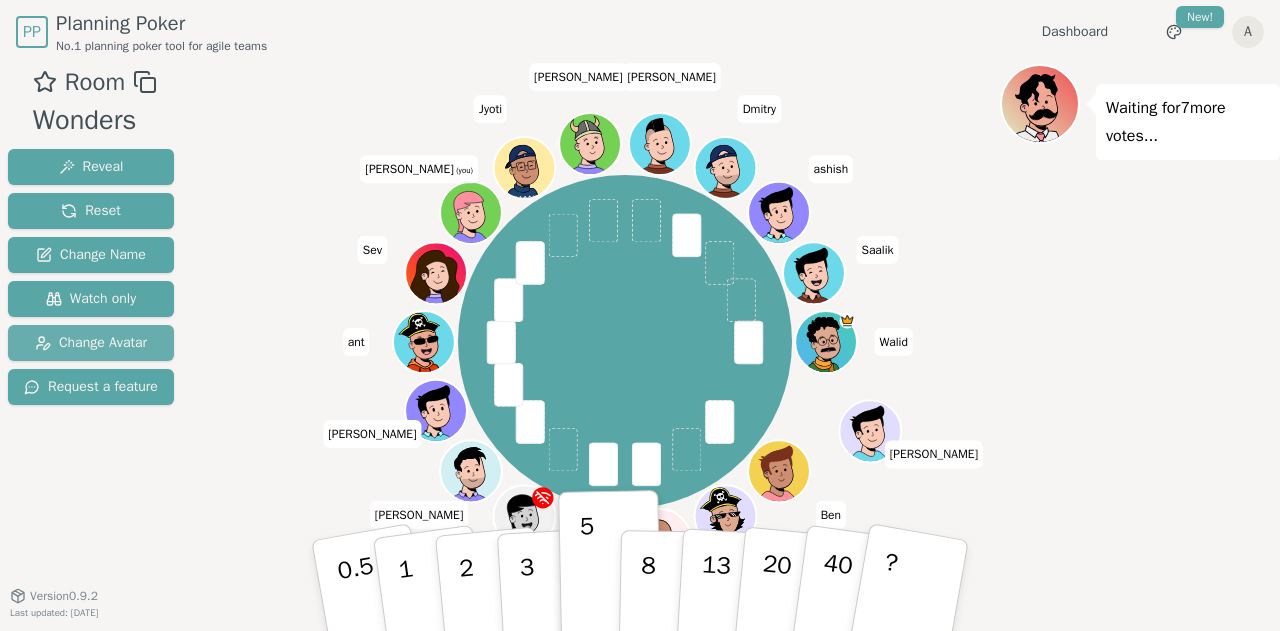 type 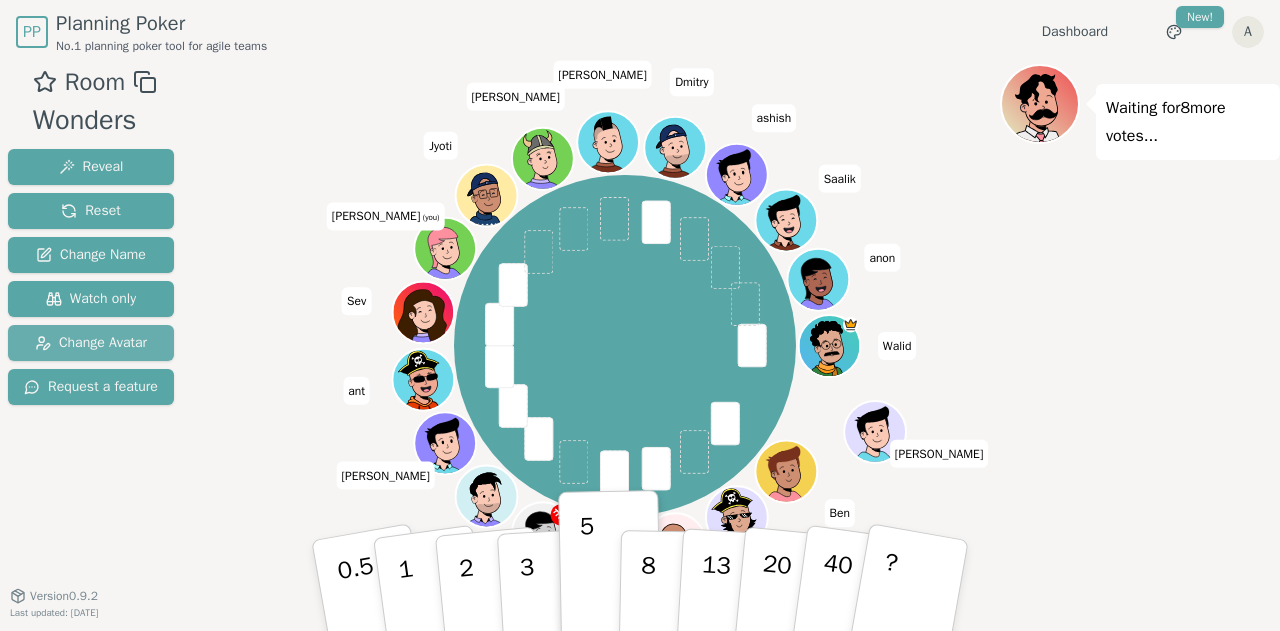 click on "Change Avatar" at bounding box center [91, 343] 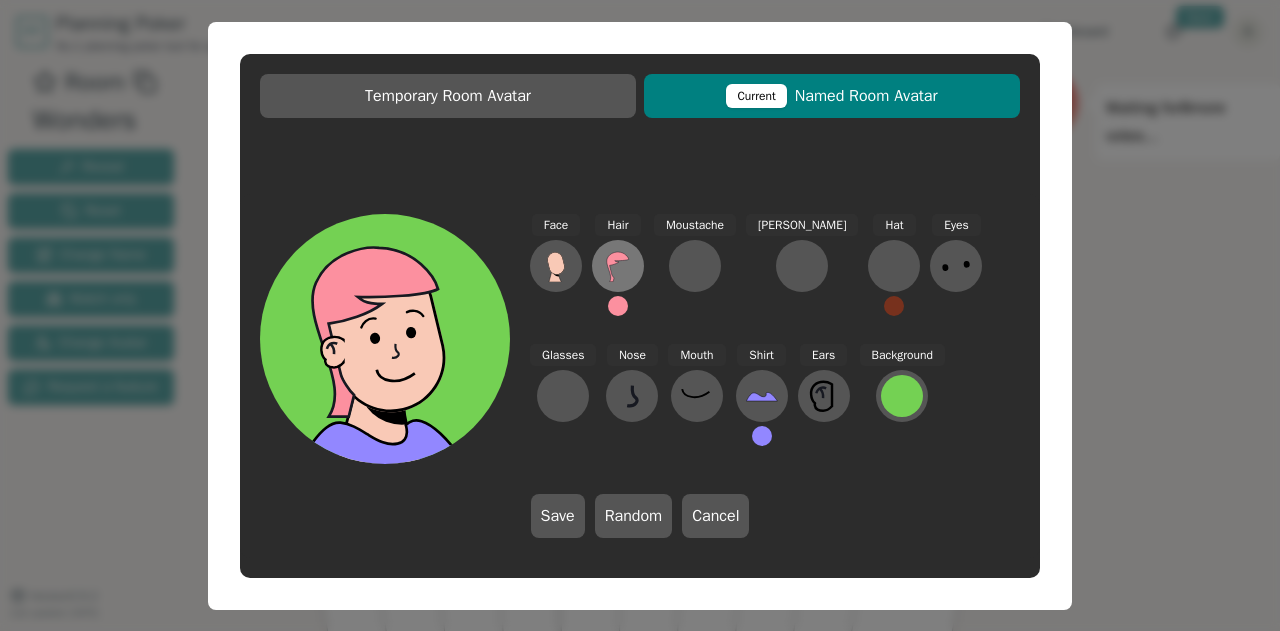 click 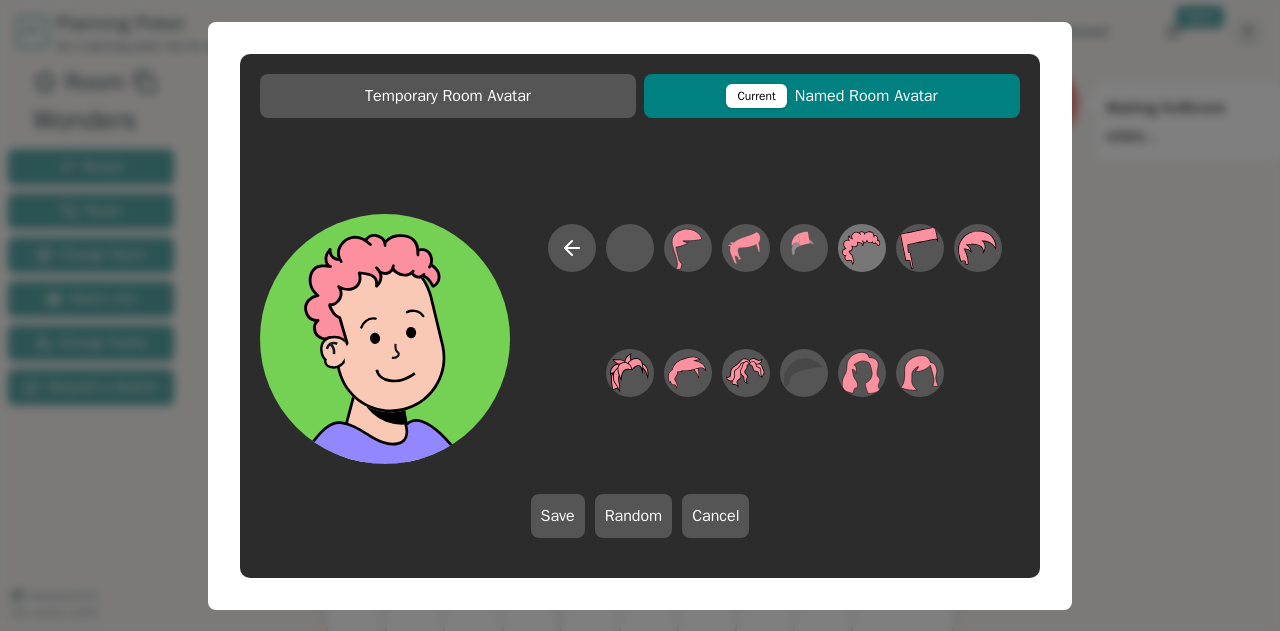 click 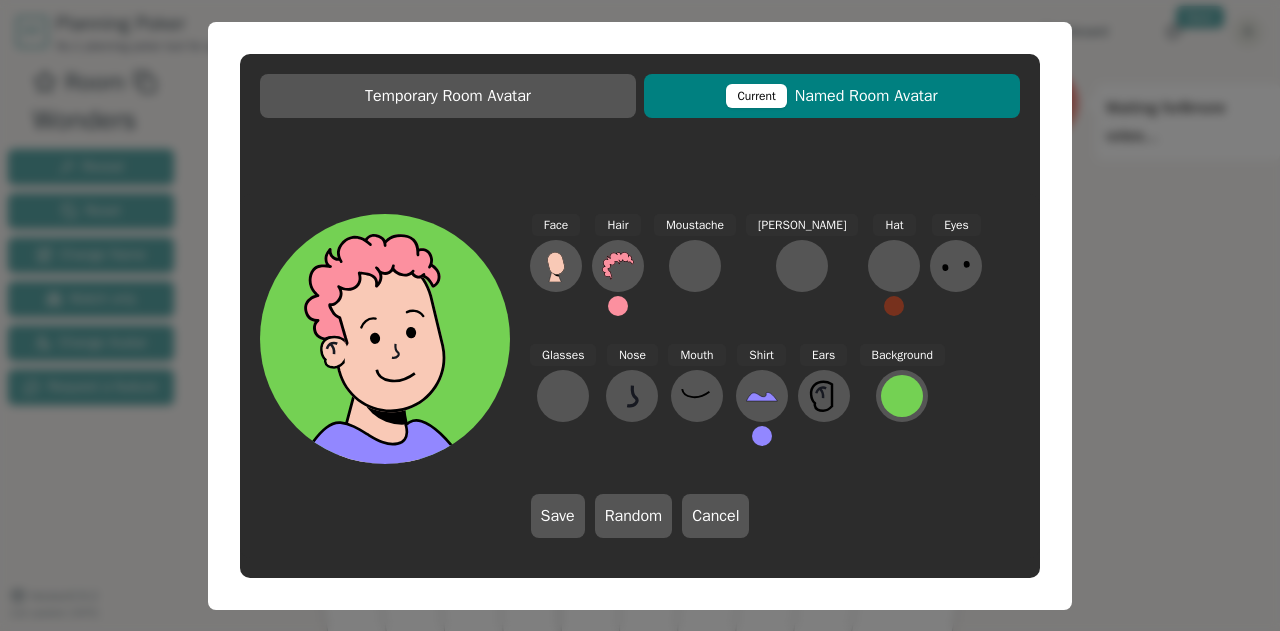 click at bounding box center (618, 306) 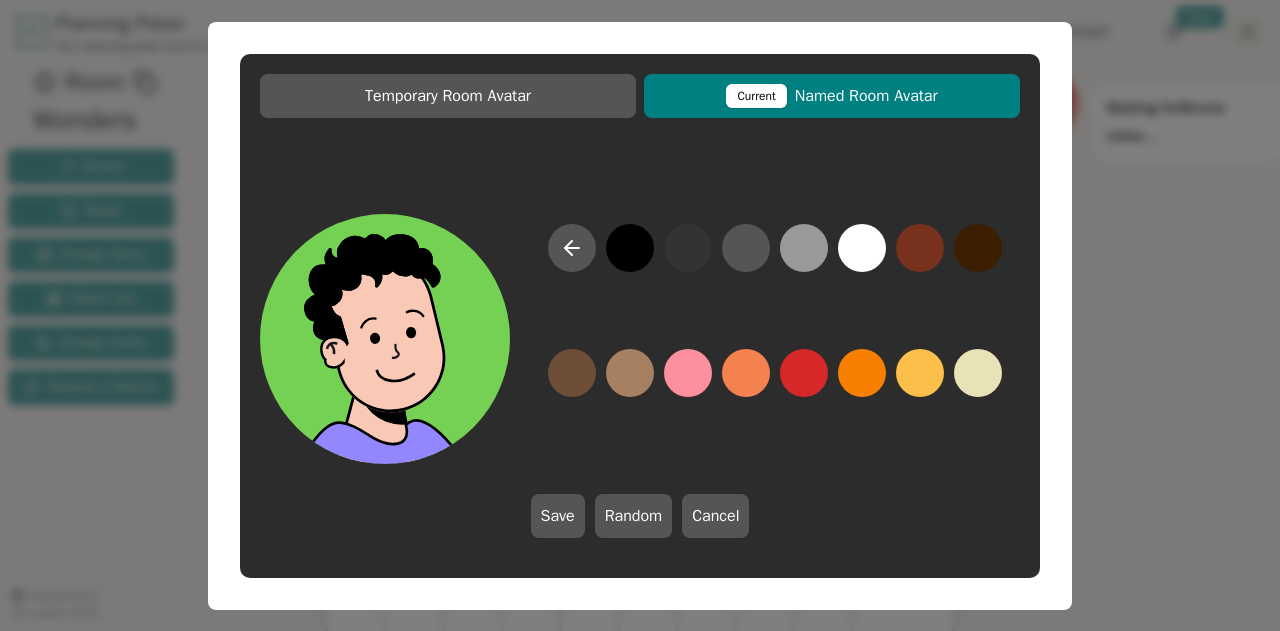 click at bounding box center [630, 248] 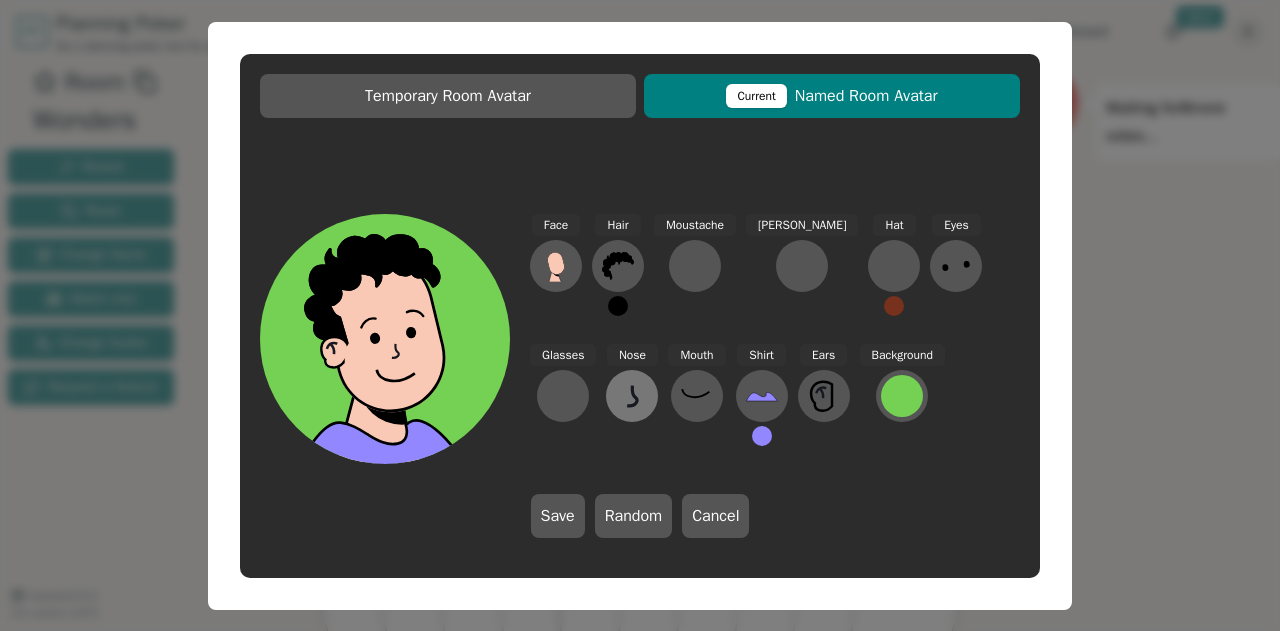 click at bounding box center [632, 396] 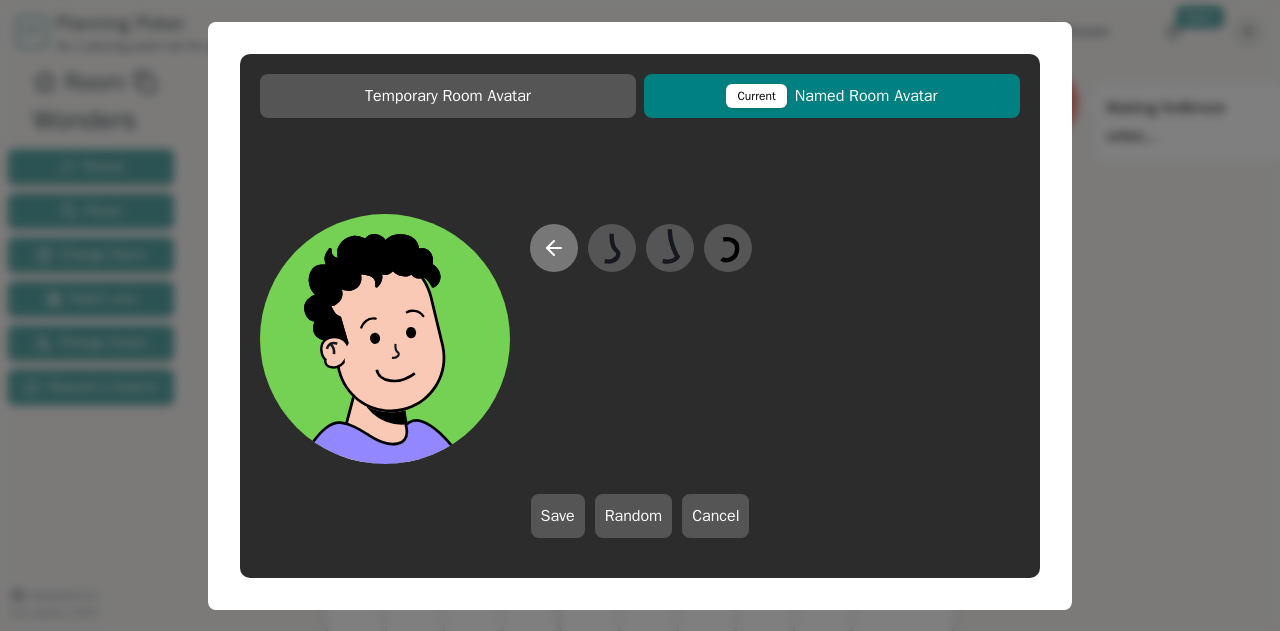 click at bounding box center [554, 248] 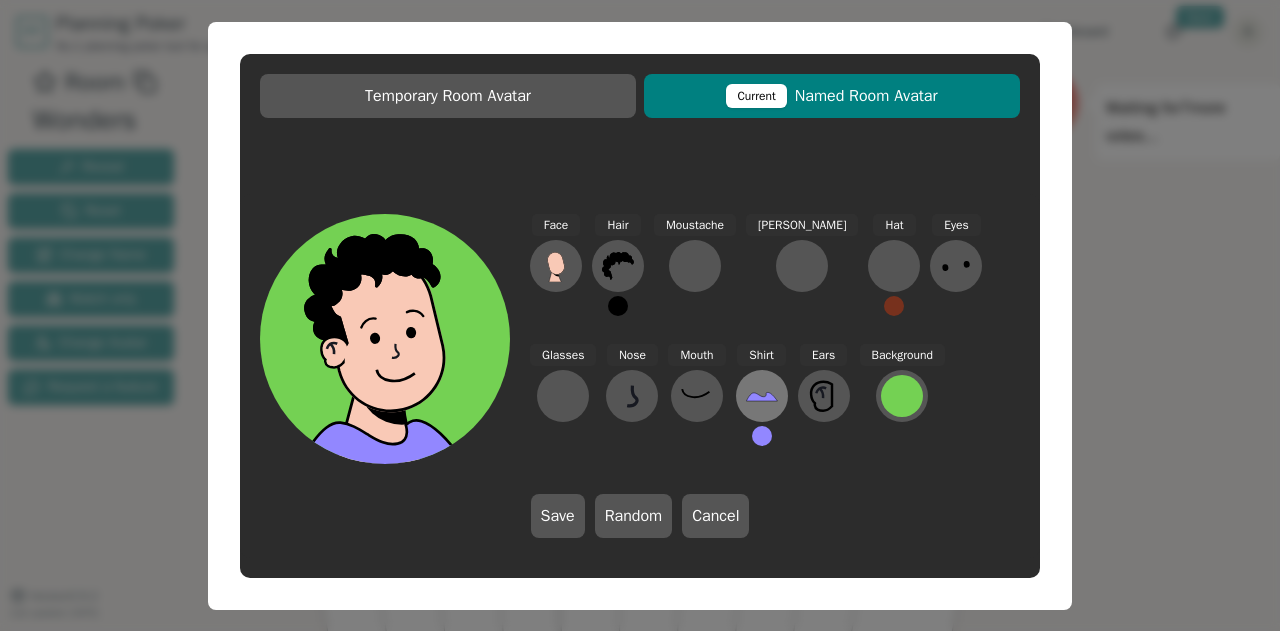 click 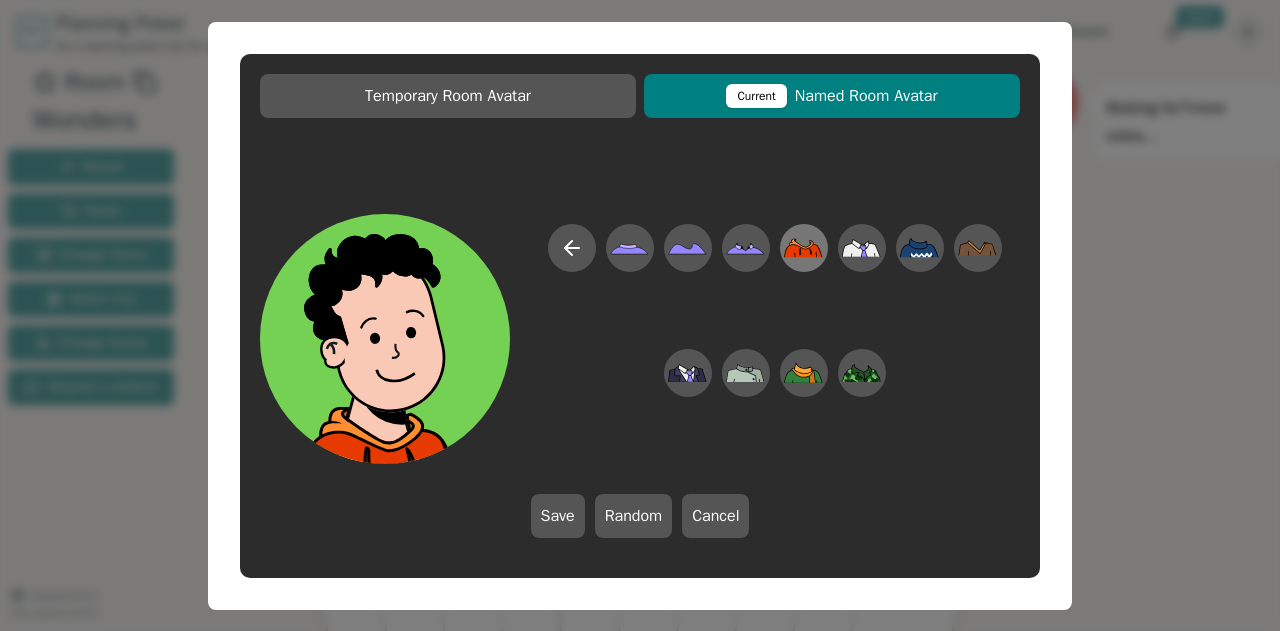 click 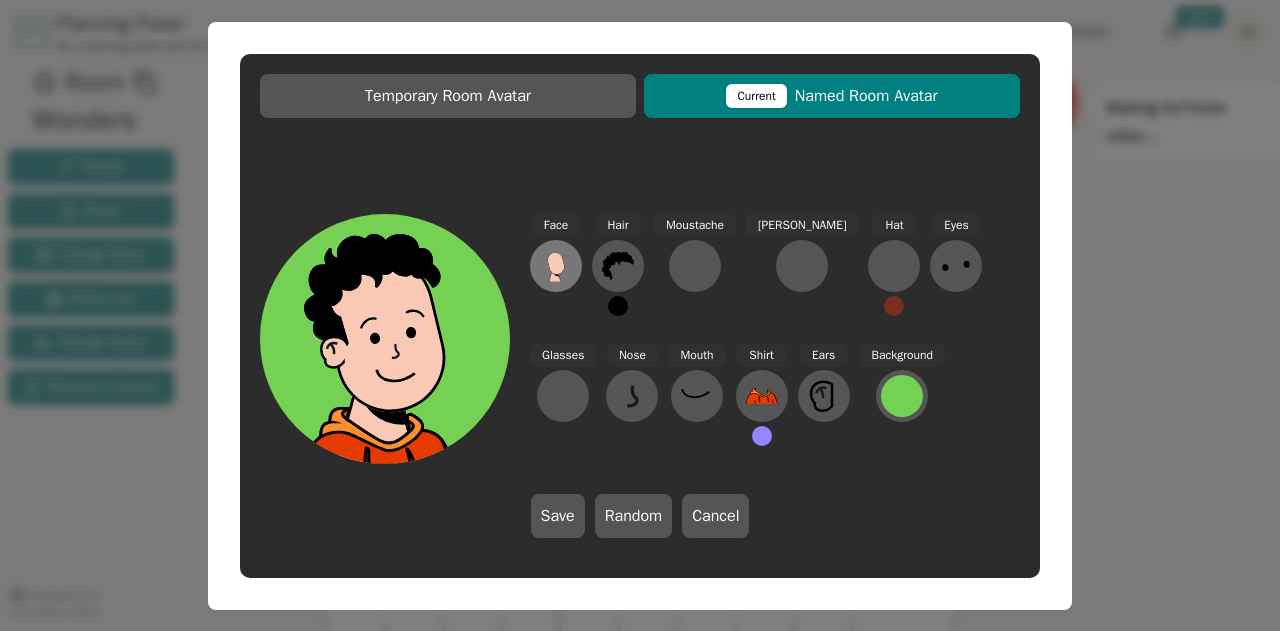 click 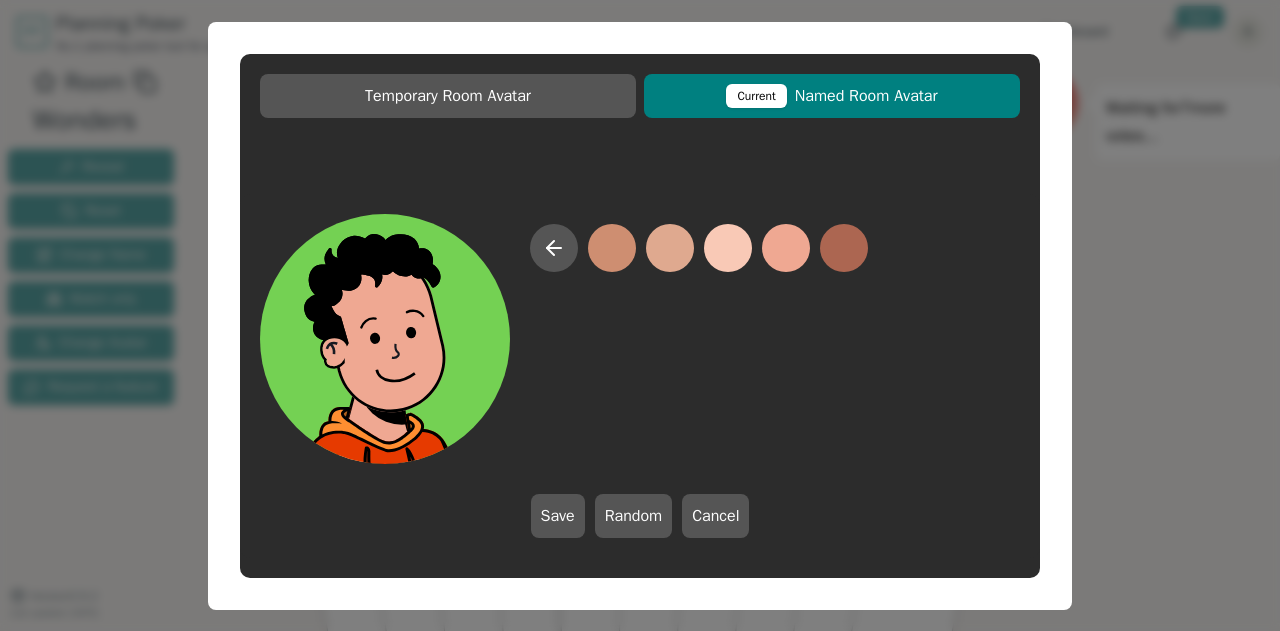 click at bounding box center (786, 248) 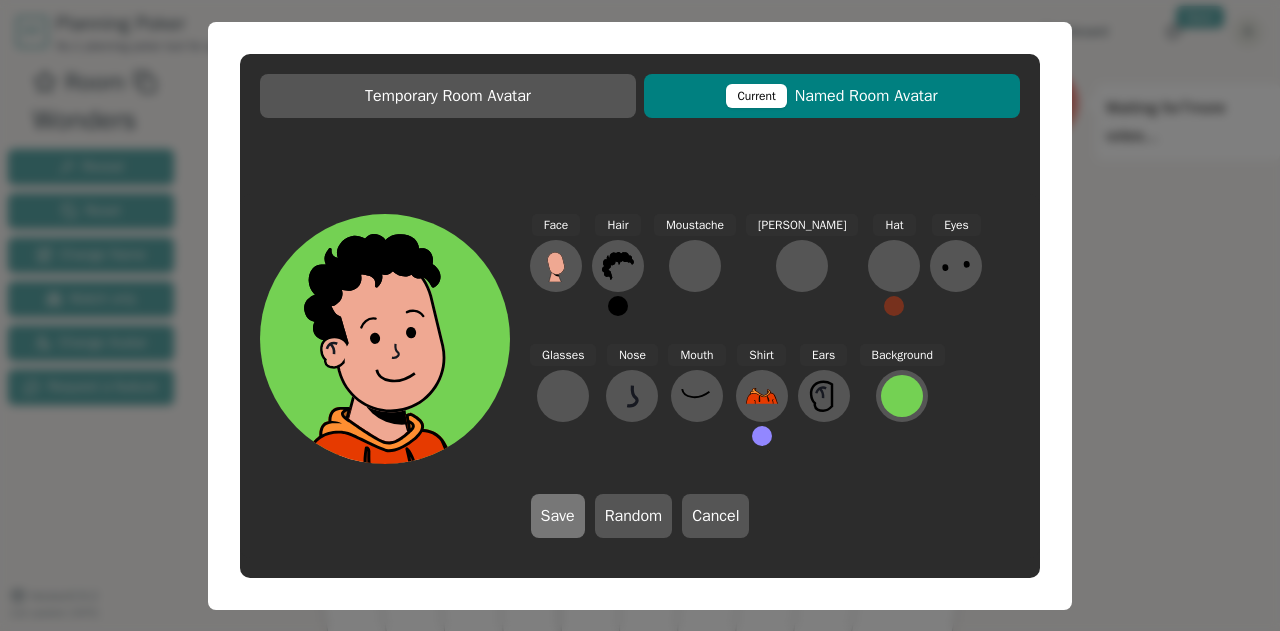click on "Save" at bounding box center (558, 516) 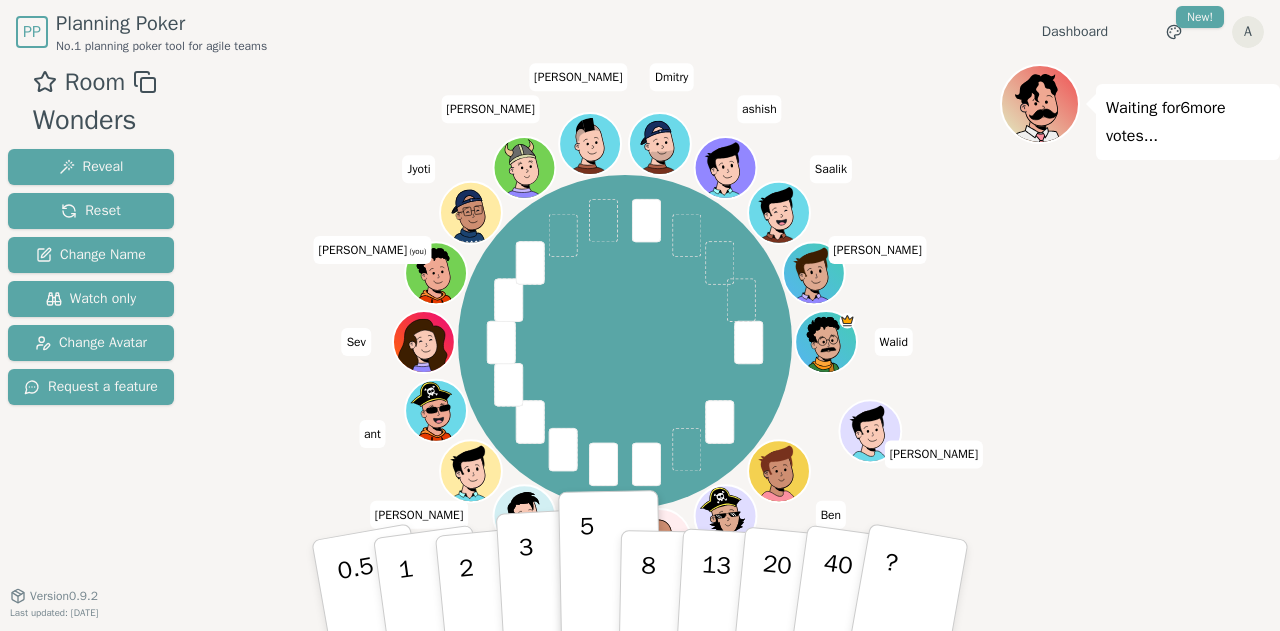 click on "3" at bounding box center (550, 586) 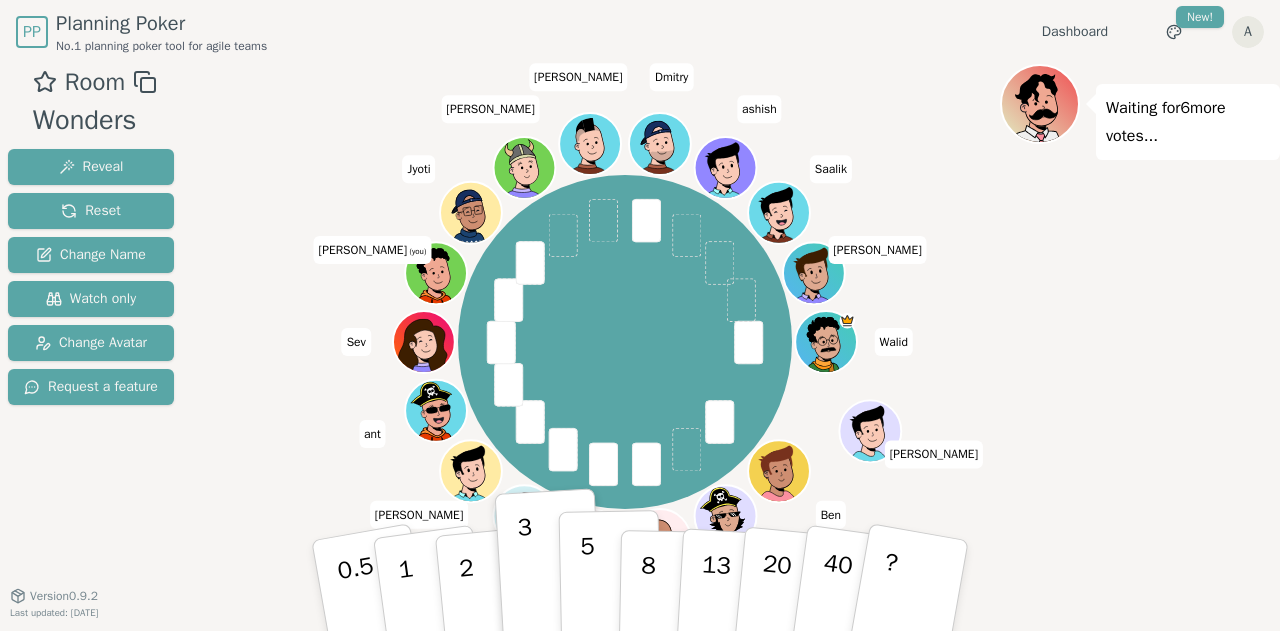 click on "5" at bounding box center (588, 586) 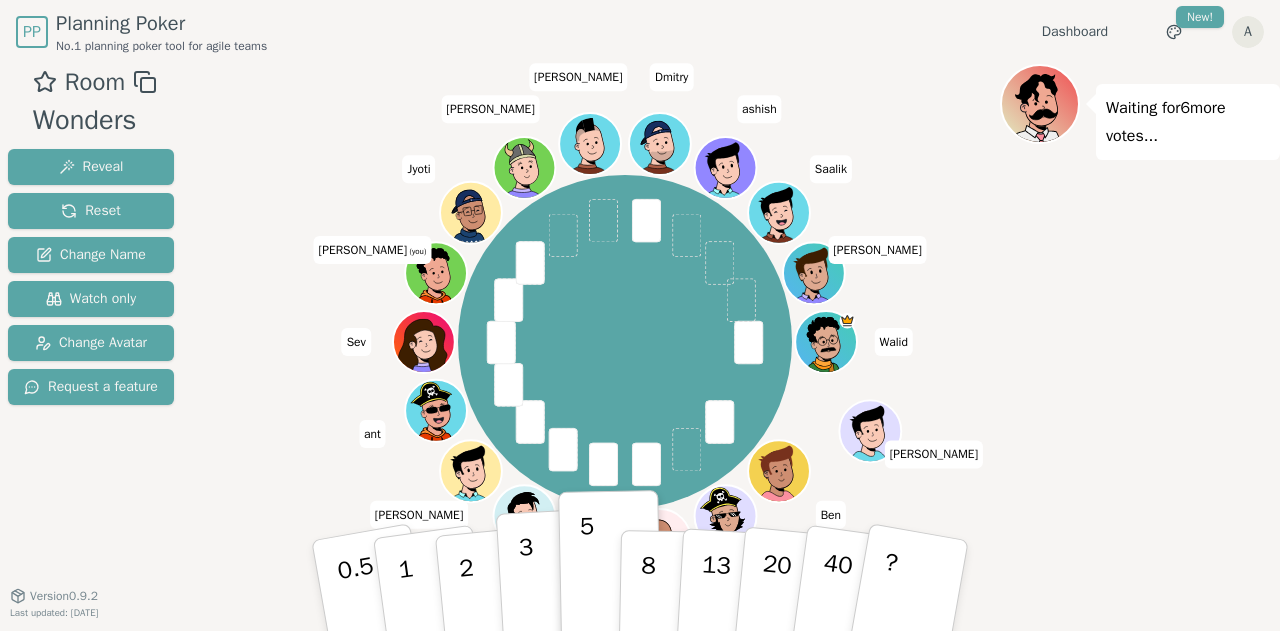 click on "3" at bounding box center (550, 586) 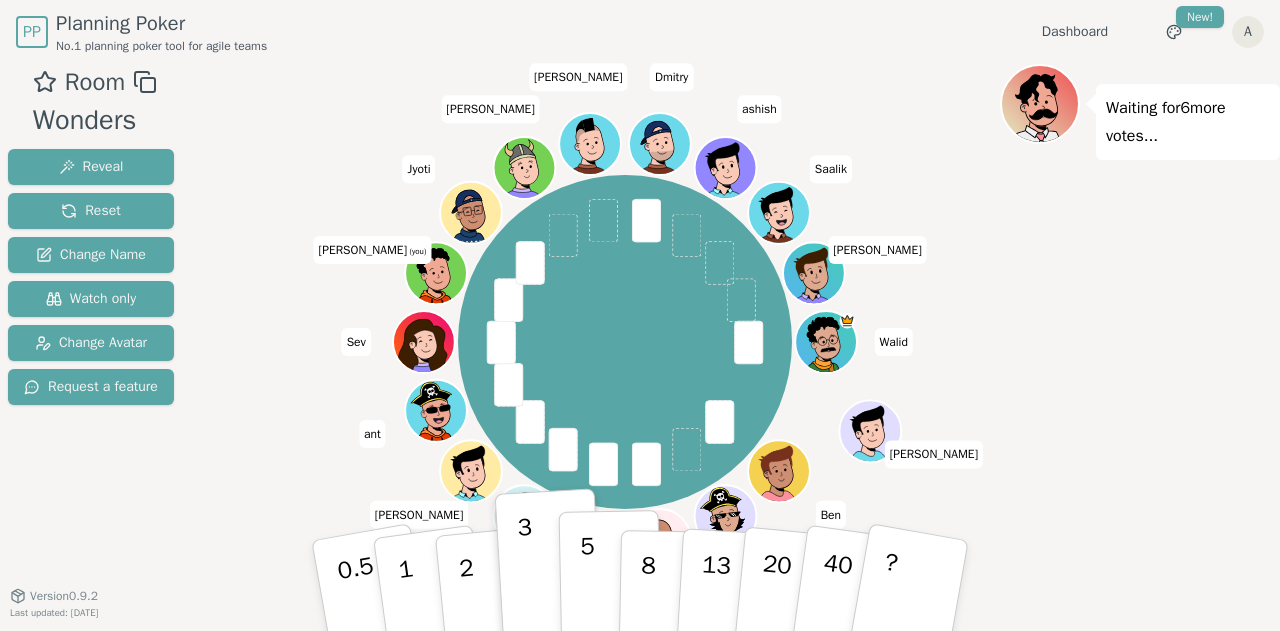 click on "5" at bounding box center [588, 586] 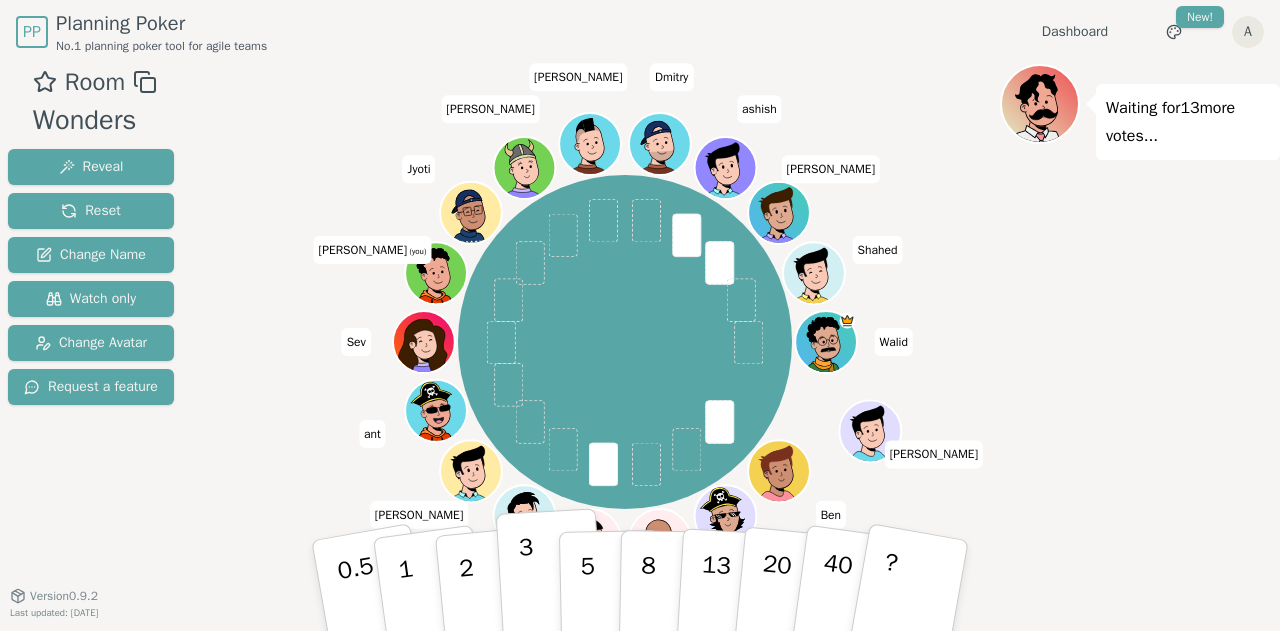 click on "3" at bounding box center (528, 587) 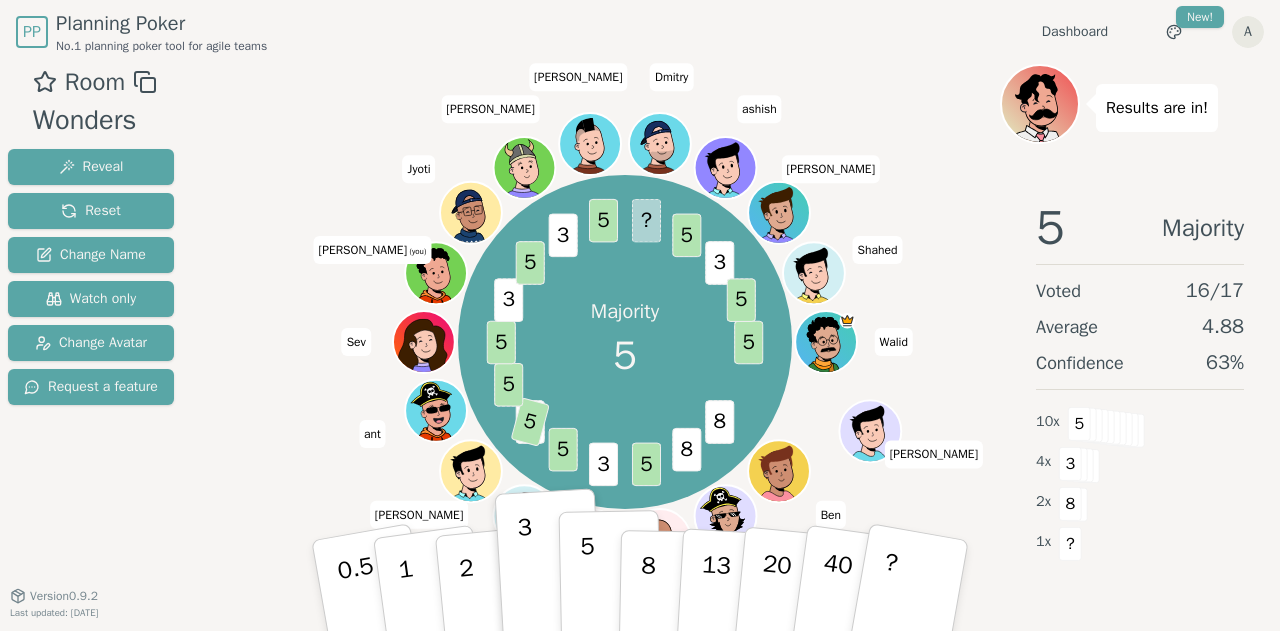 click on "5" at bounding box center [588, 586] 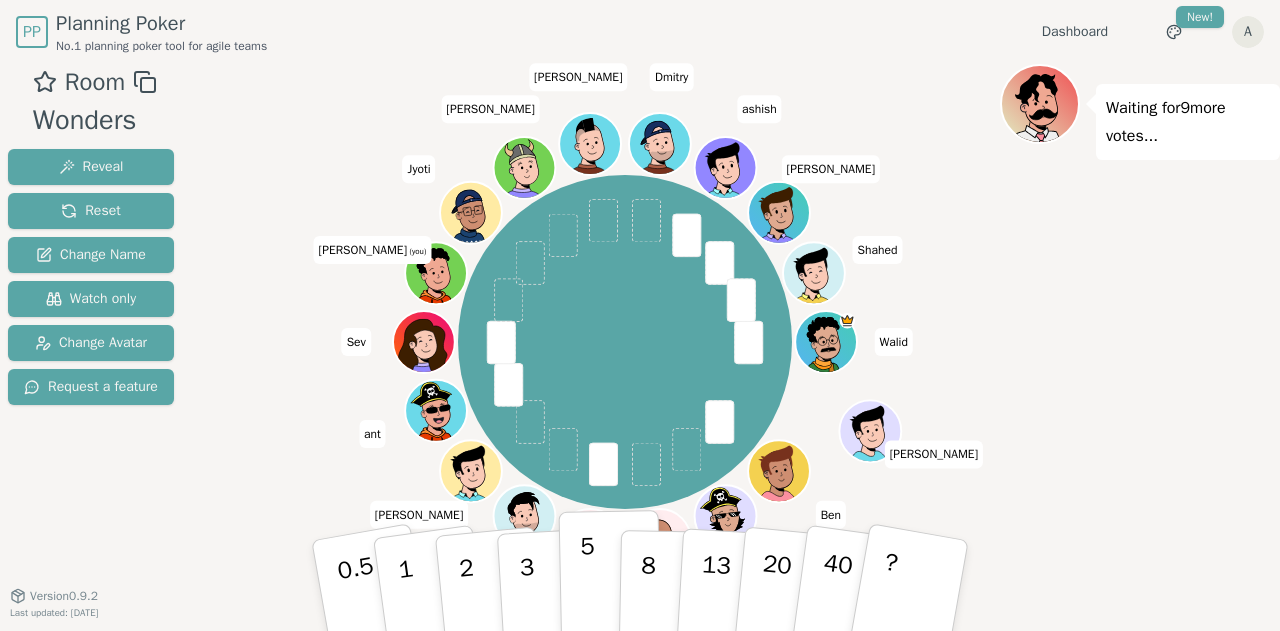 click on "5" at bounding box center [588, 586] 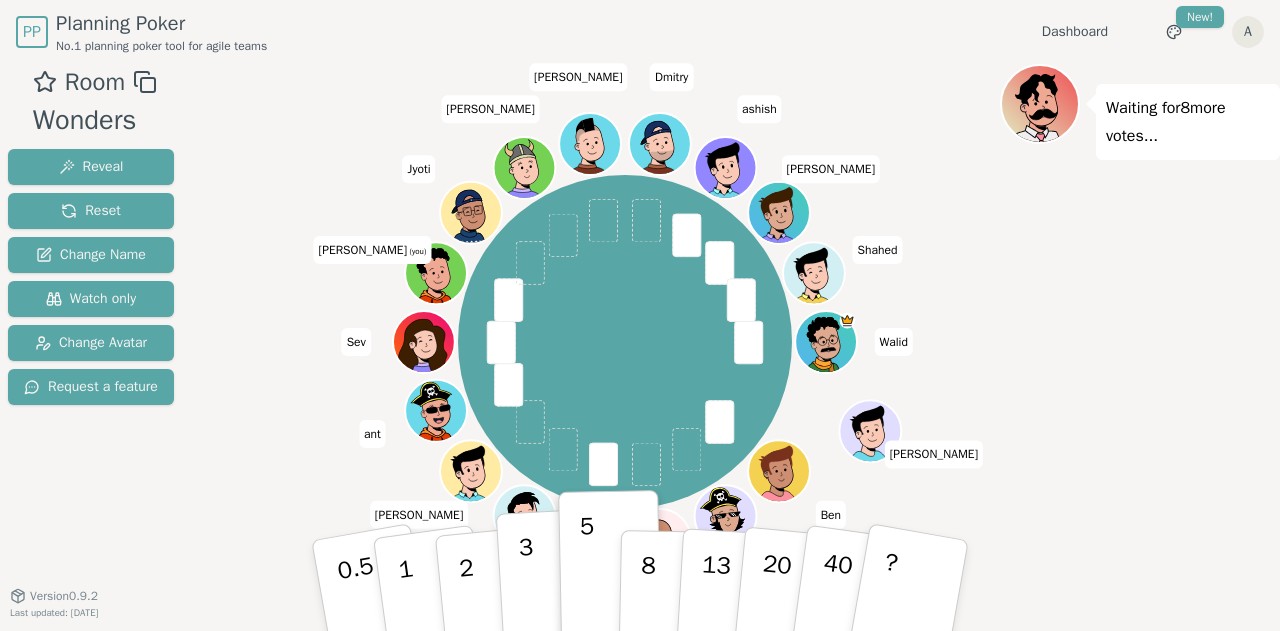 click on "3" at bounding box center [550, 586] 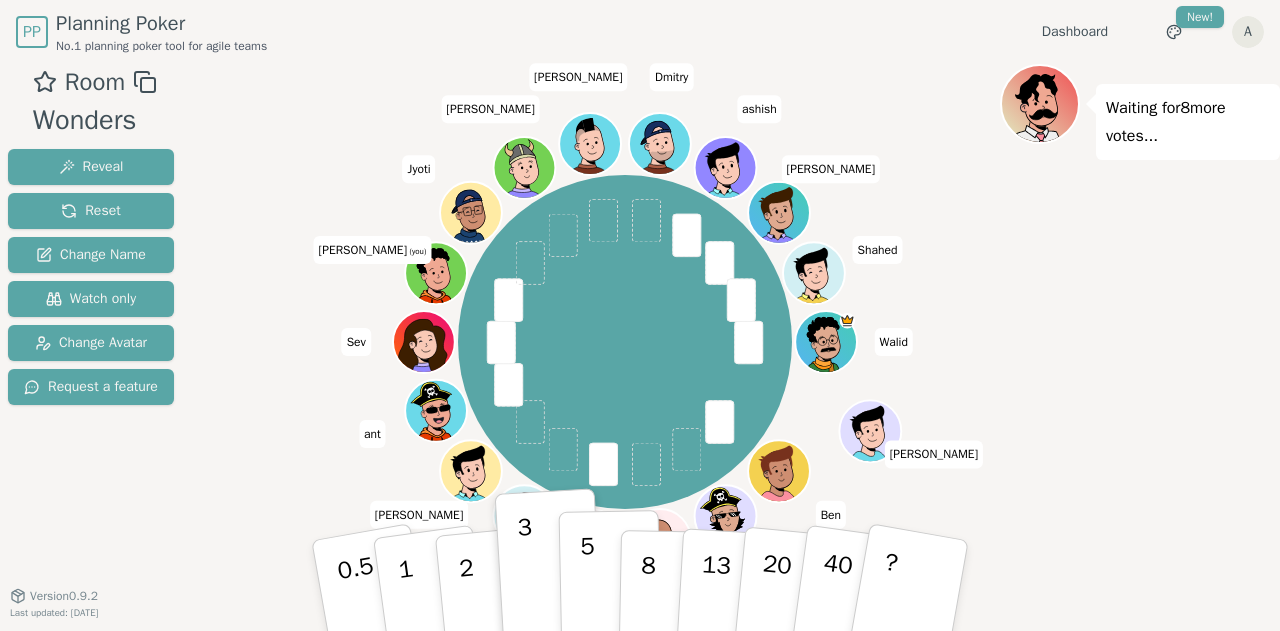 type 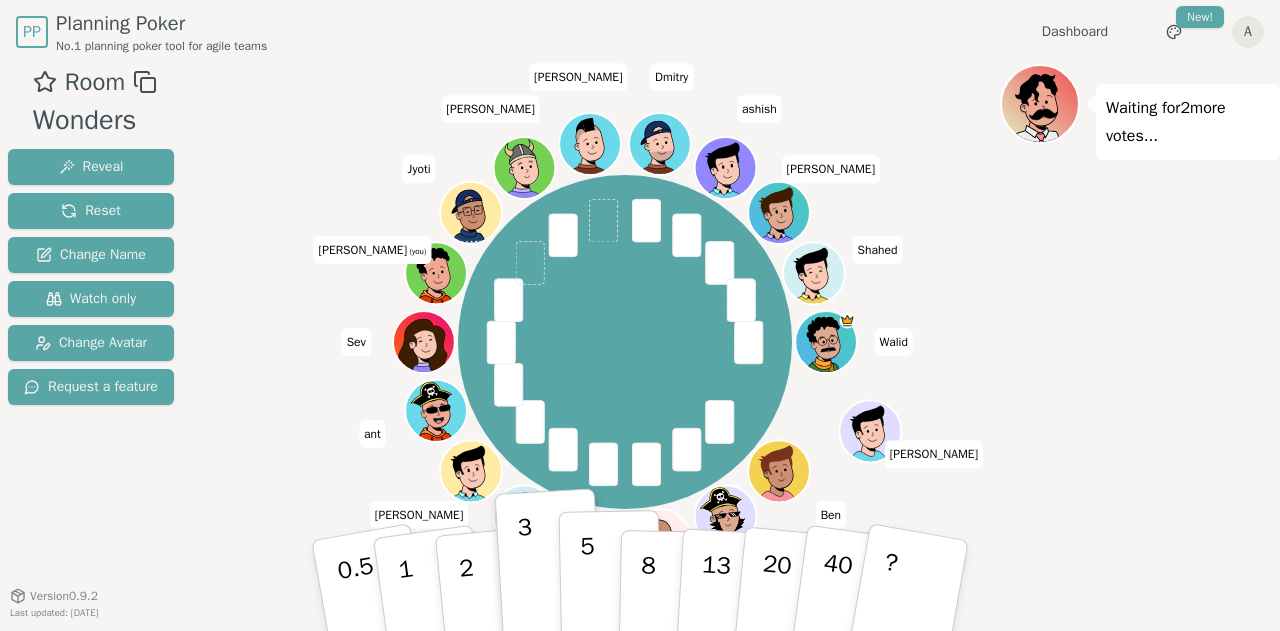 click on "5" at bounding box center (588, 586) 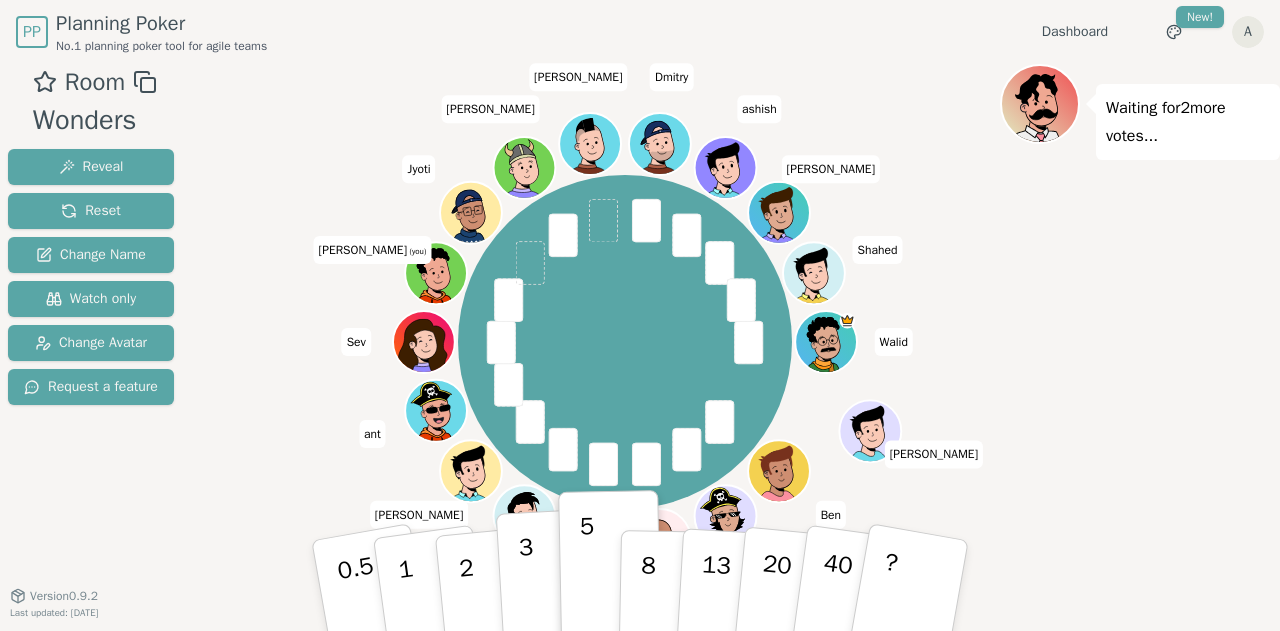 click on "3" at bounding box center [550, 586] 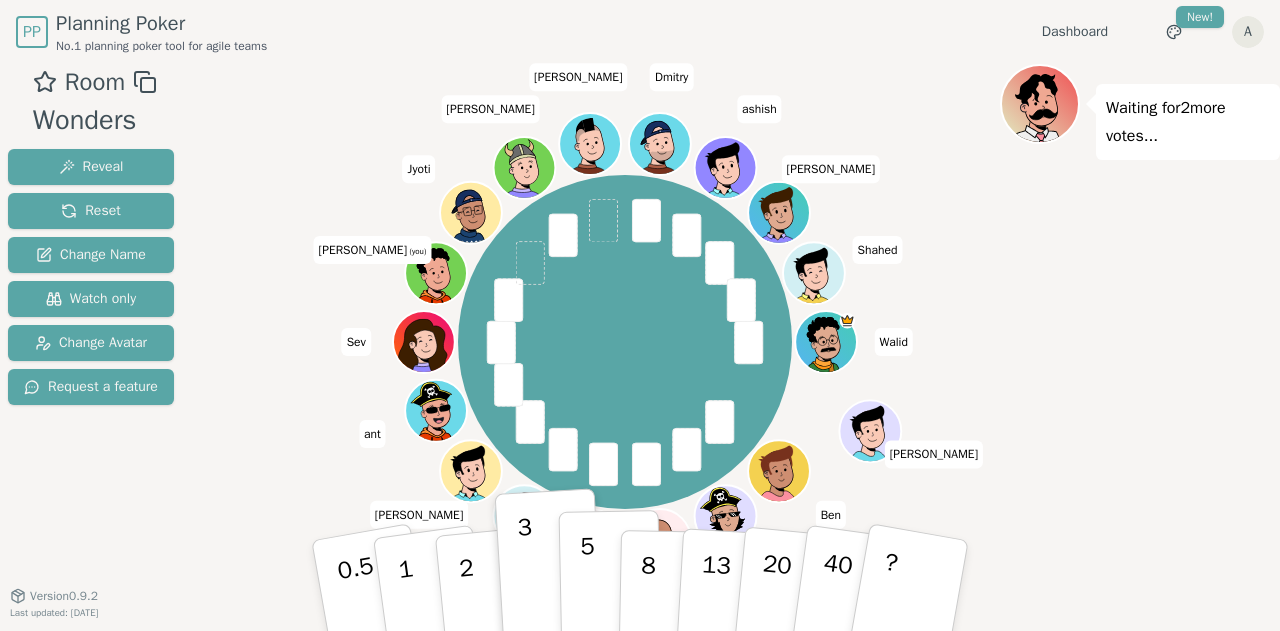 click on "5" at bounding box center (610, 586) 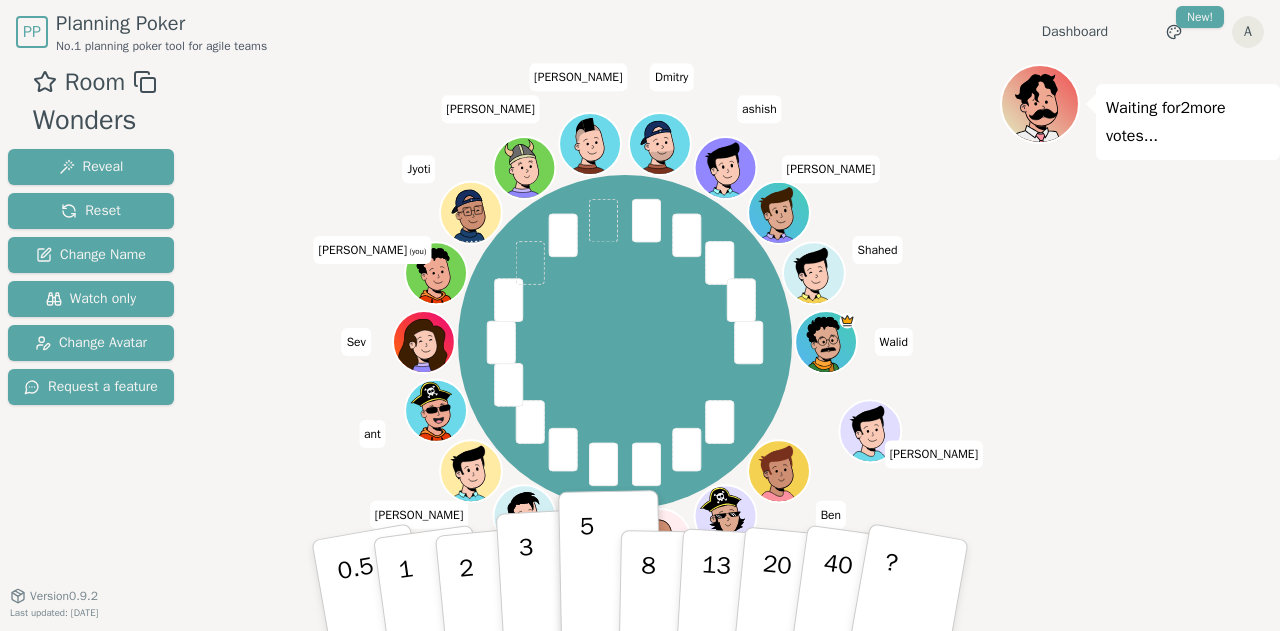 click on "3" at bounding box center [550, 586] 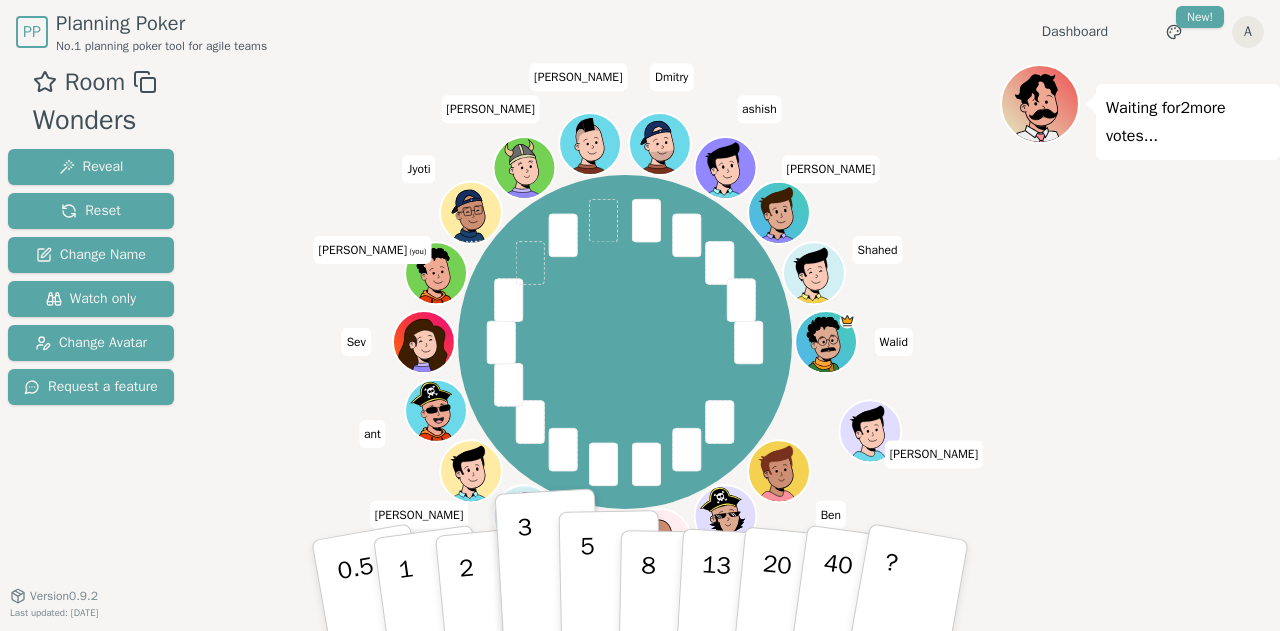 click on "5" at bounding box center [610, 586] 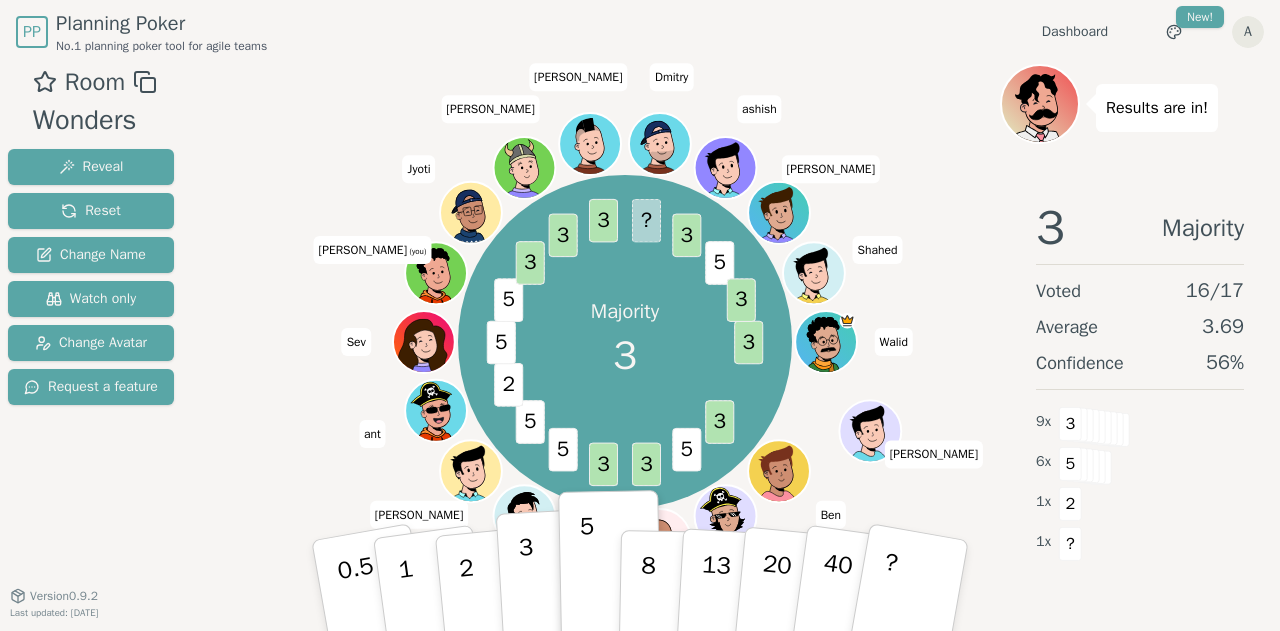 click on "3" at bounding box center (550, 586) 